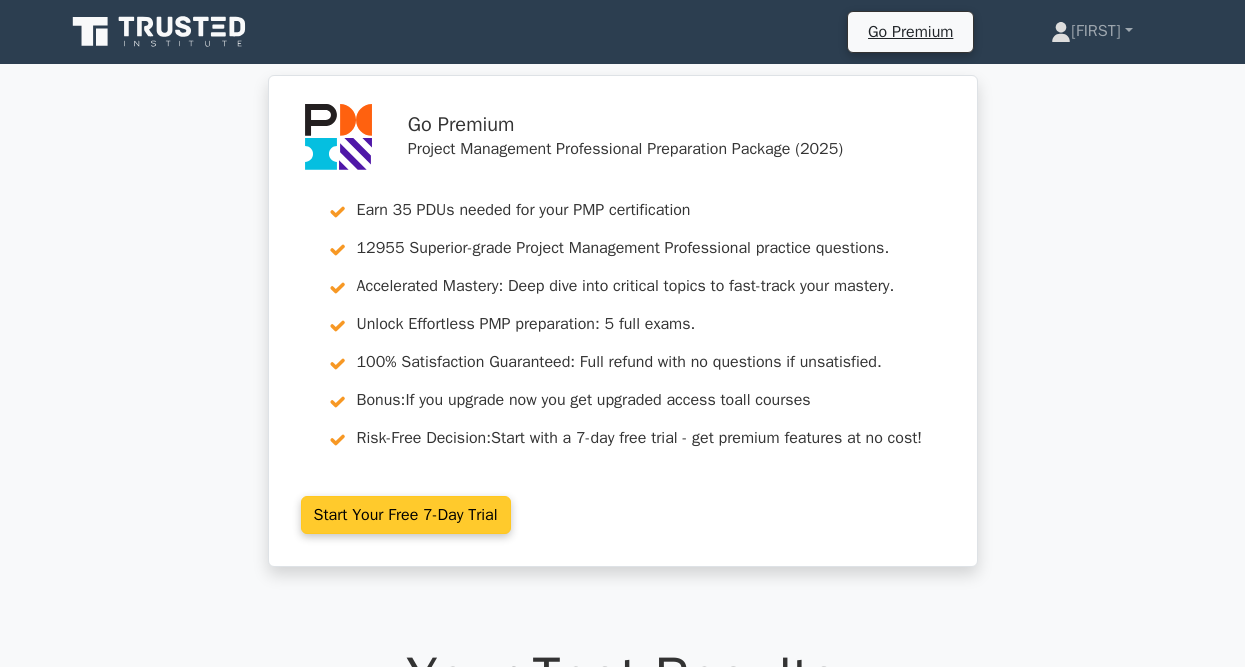 scroll, scrollTop: 0, scrollLeft: 0, axis: both 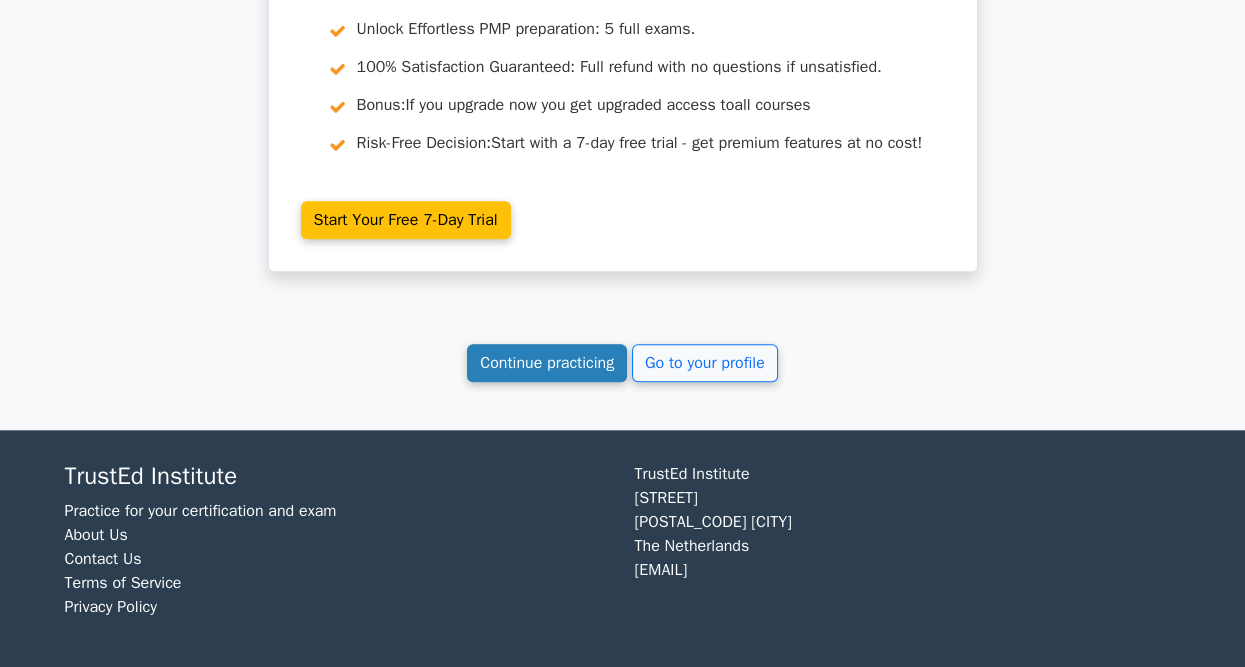 click on "Continue practicing" at bounding box center [547, 363] 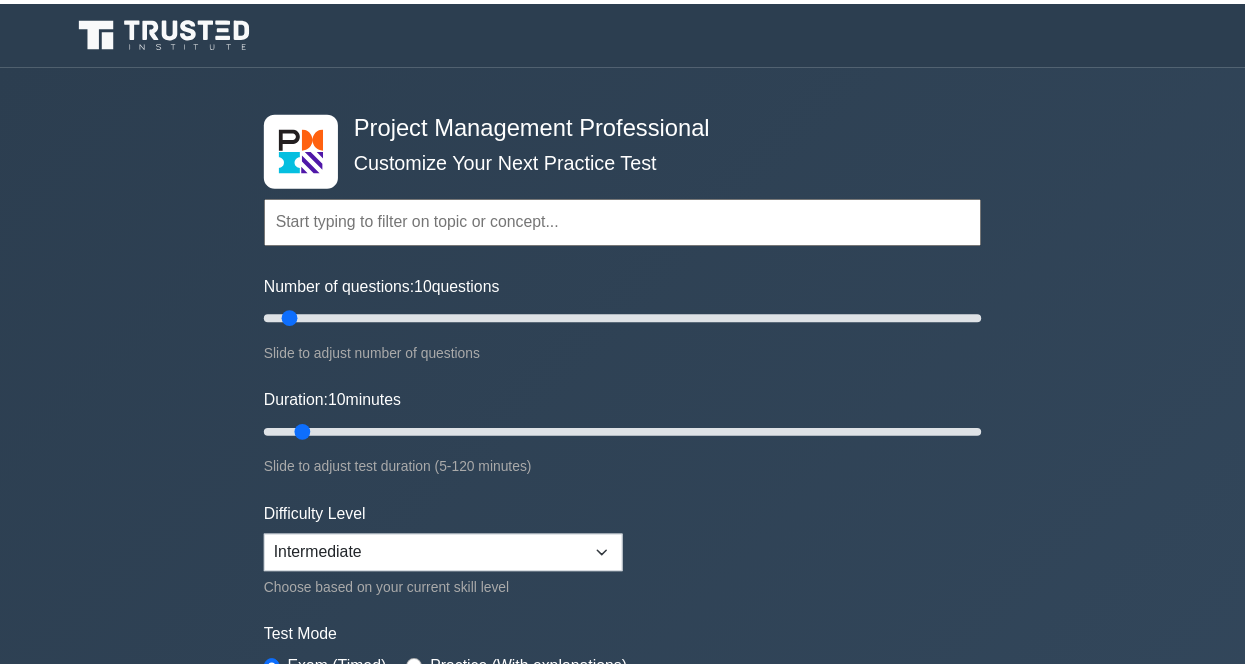 scroll, scrollTop: 0, scrollLeft: 0, axis: both 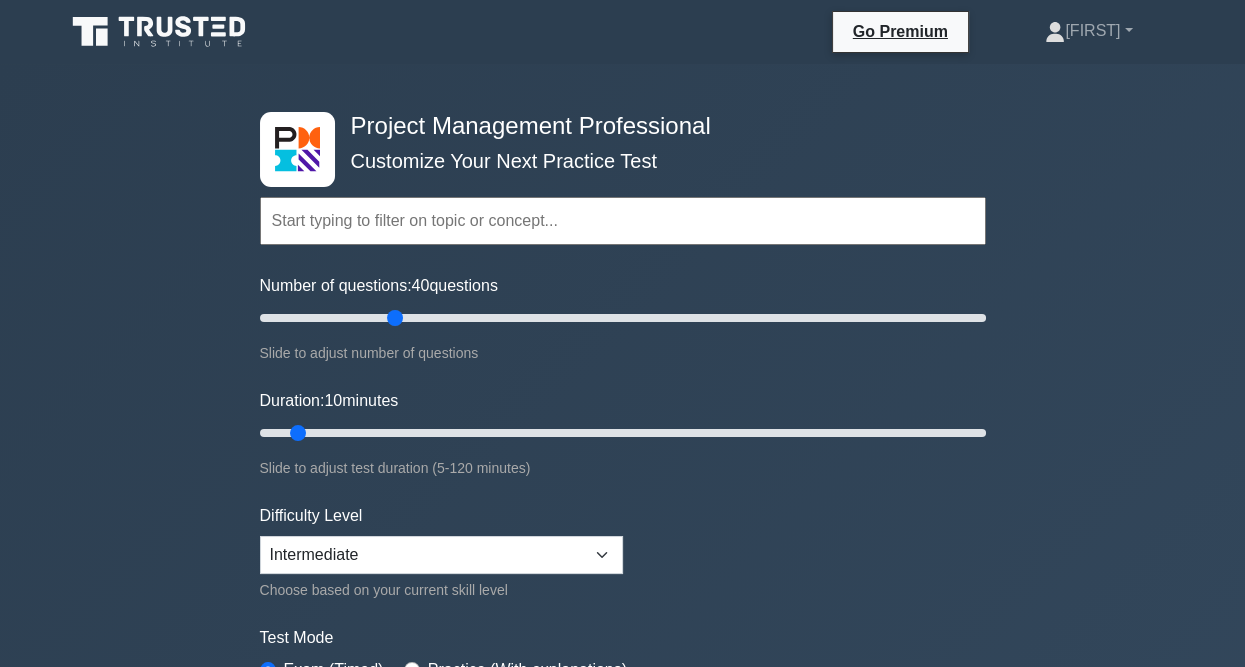 drag, startPoint x: 390, startPoint y: 326, endPoint x: 380, endPoint y: 322, distance: 10.770329 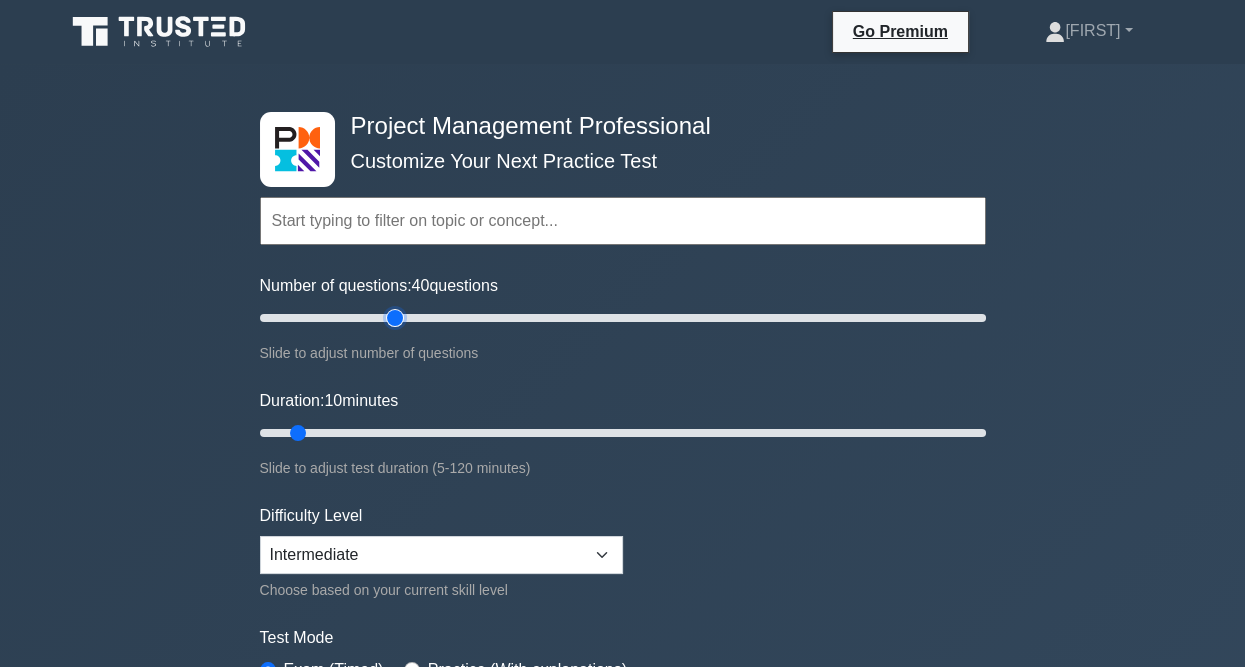 click on "Number of questions:  40  questions" at bounding box center [623, 318] 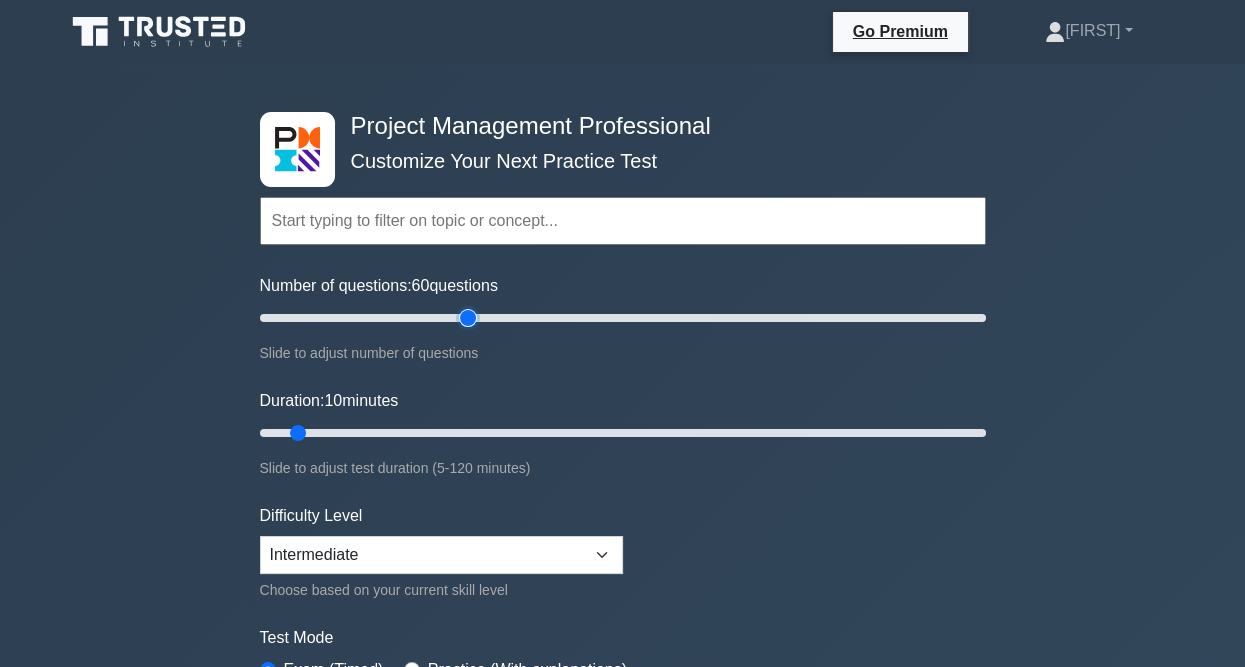 drag, startPoint x: 399, startPoint y: 312, endPoint x: 471, endPoint y: 320, distance: 72.443085 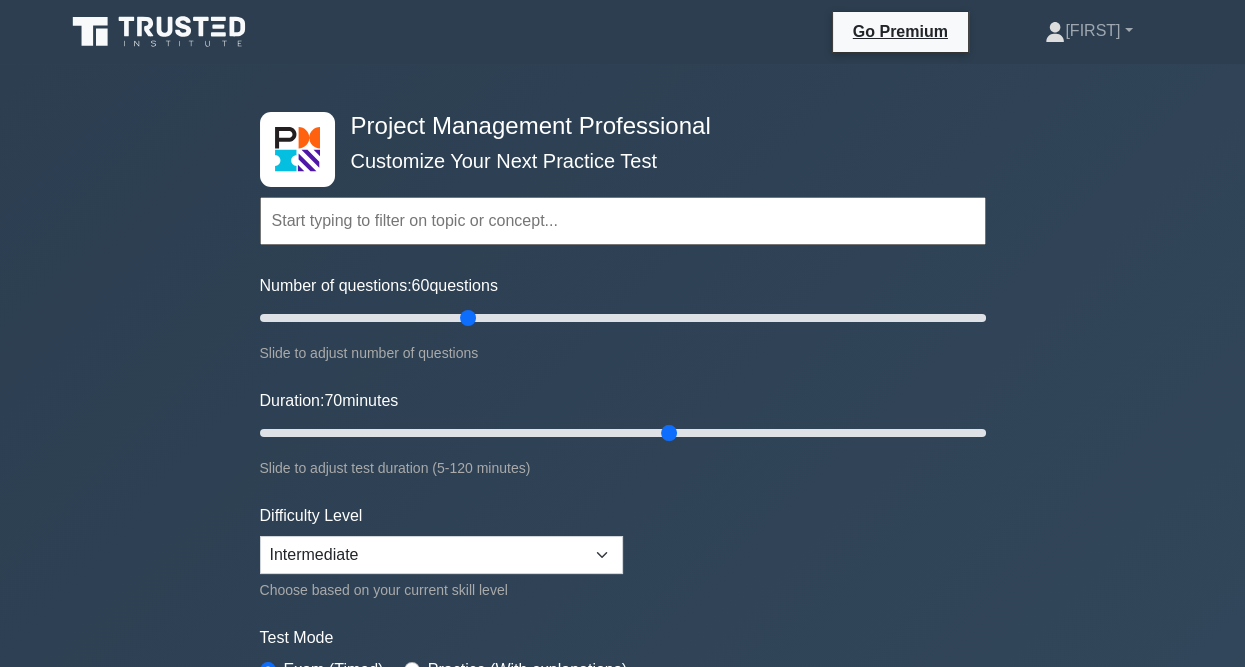 drag, startPoint x: 301, startPoint y: 430, endPoint x: 681, endPoint y: 444, distance: 380.2578 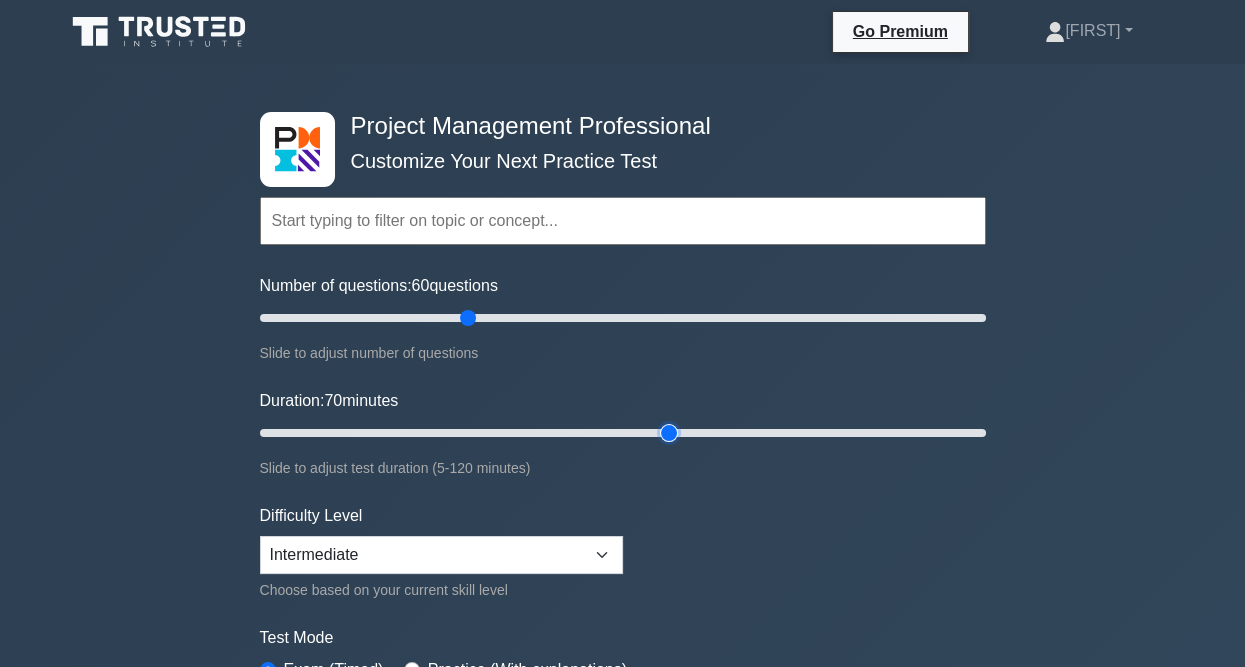 type on "70" 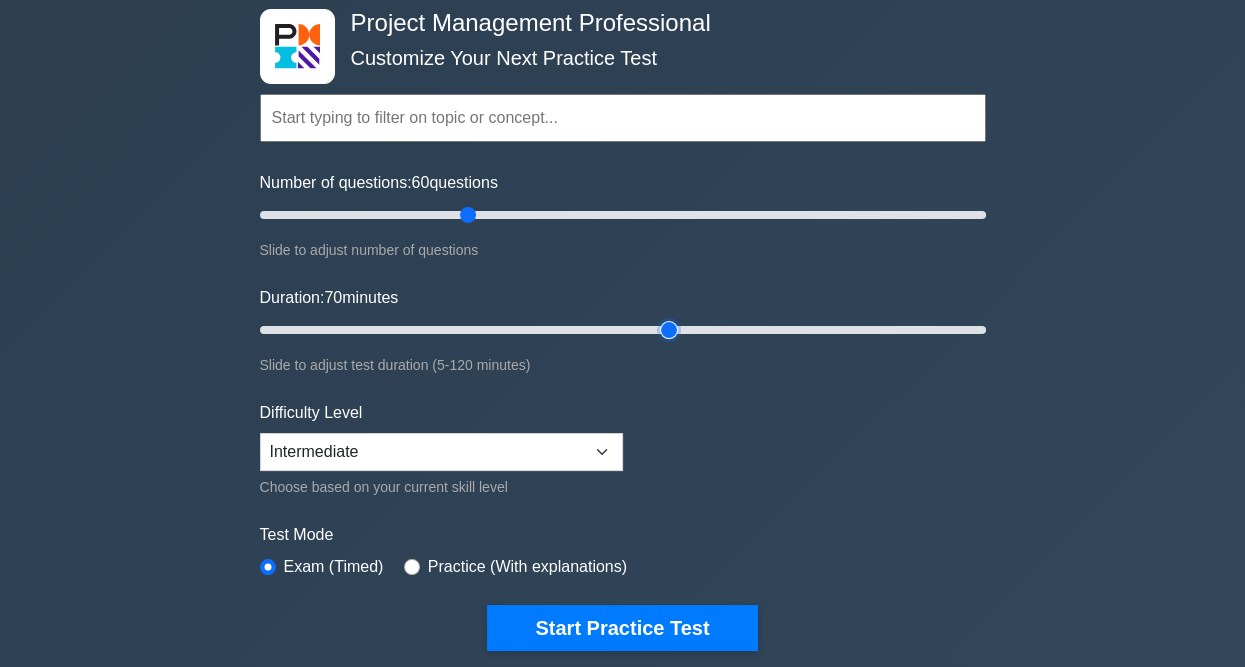 scroll, scrollTop: 300, scrollLeft: 0, axis: vertical 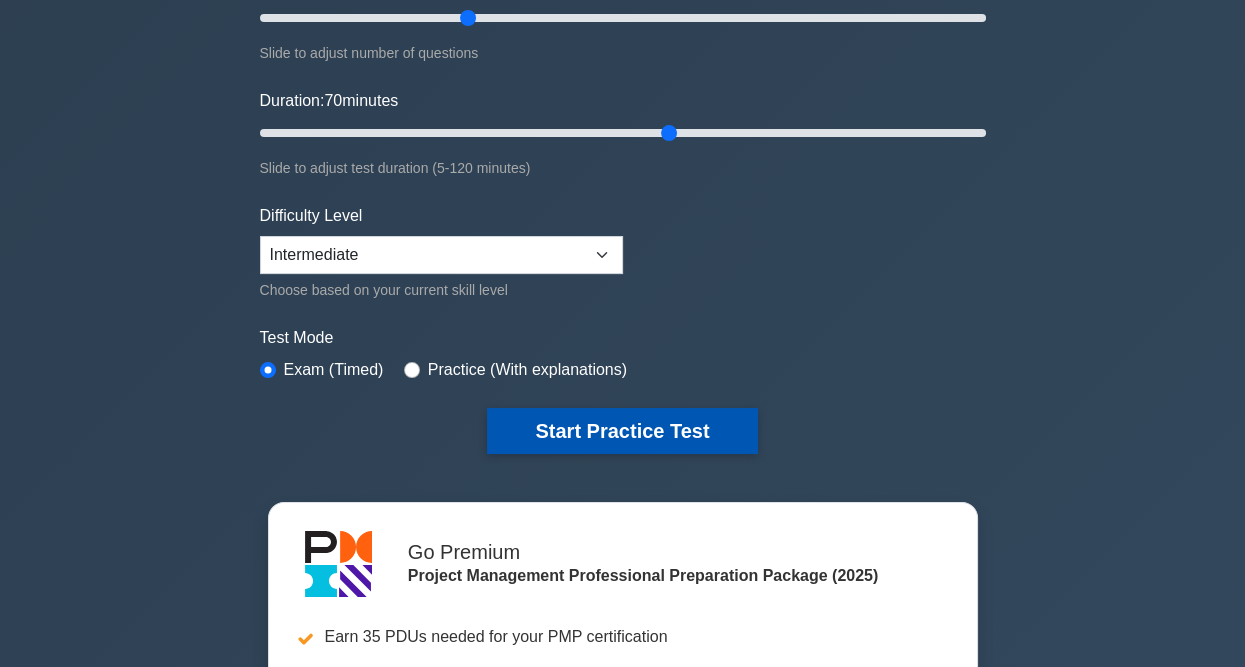 click on "Start Practice Test" at bounding box center [622, 431] 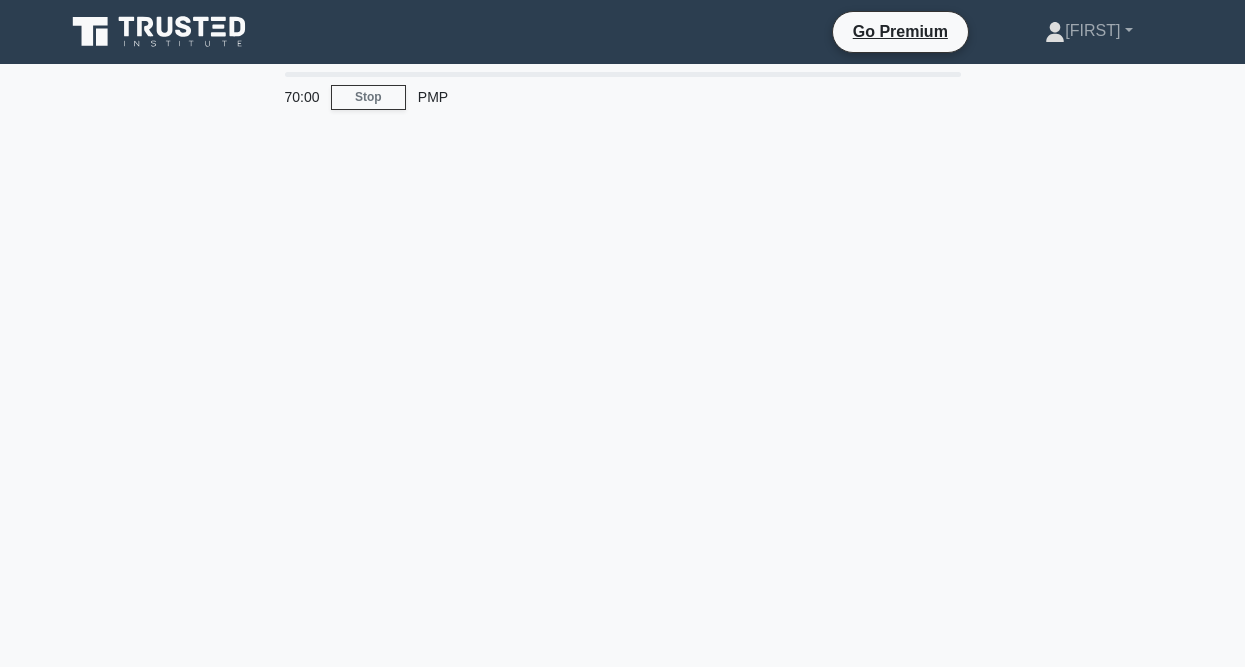 scroll, scrollTop: 0, scrollLeft: 0, axis: both 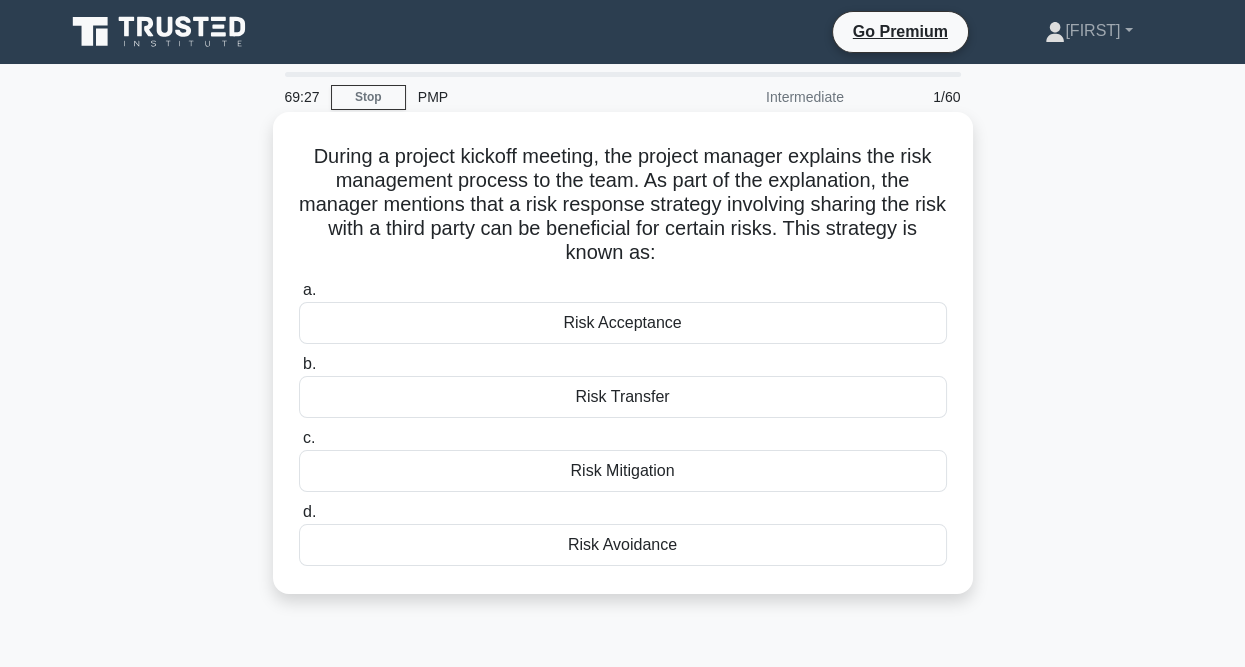 click on "Risk Mitigation" at bounding box center [623, 471] 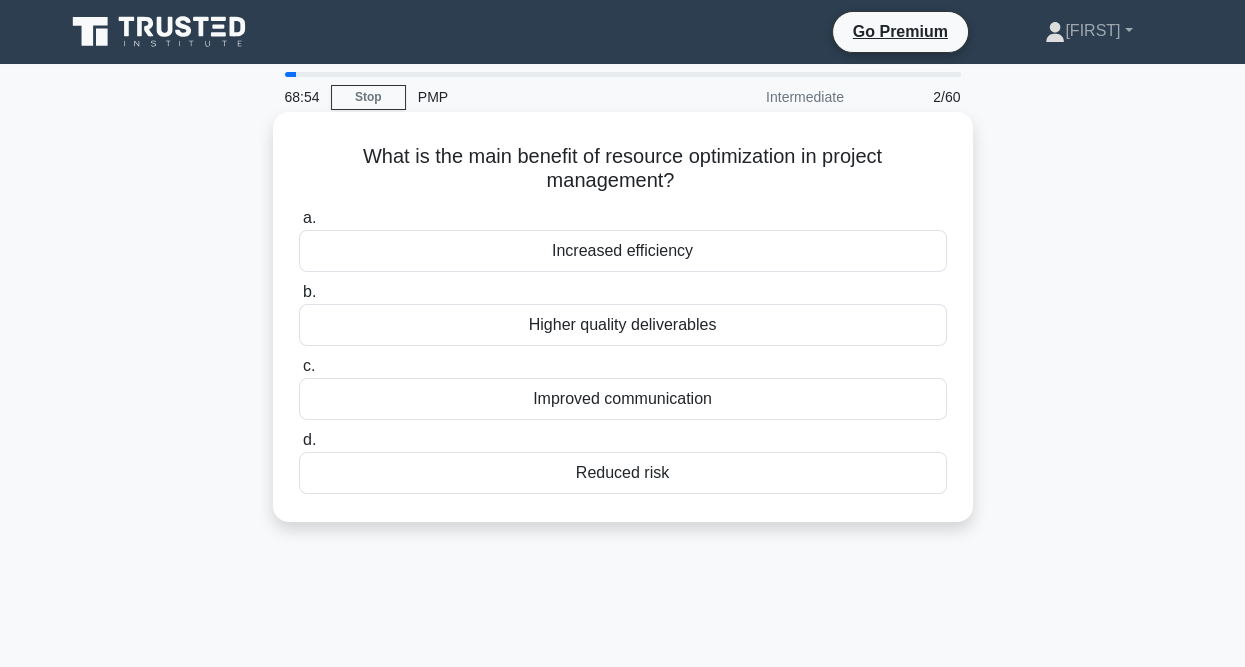 click on "Increased efficiency" at bounding box center [623, 251] 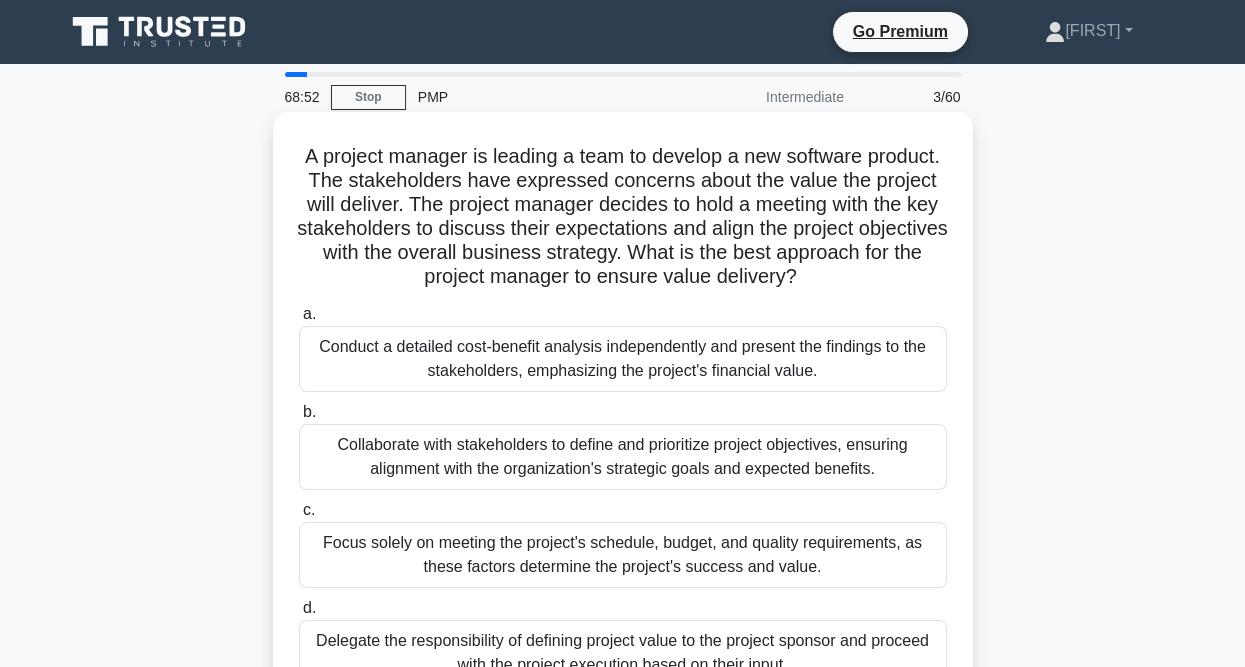 scroll, scrollTop: 100, scrollLeft: 0, axis: vertical 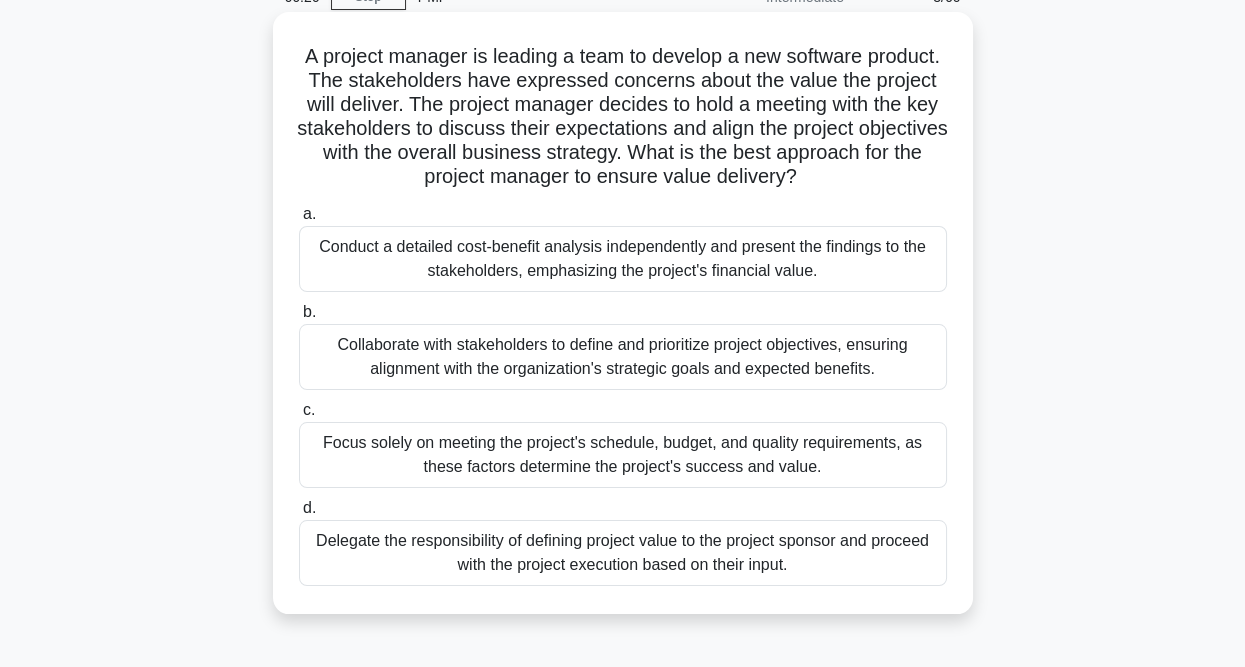 click on "Collaborate with stakeholders to define and prioritize project objectives, ensuring alignment with the organization's strategic goals and expected benefits." at bounding box center [623, 357] 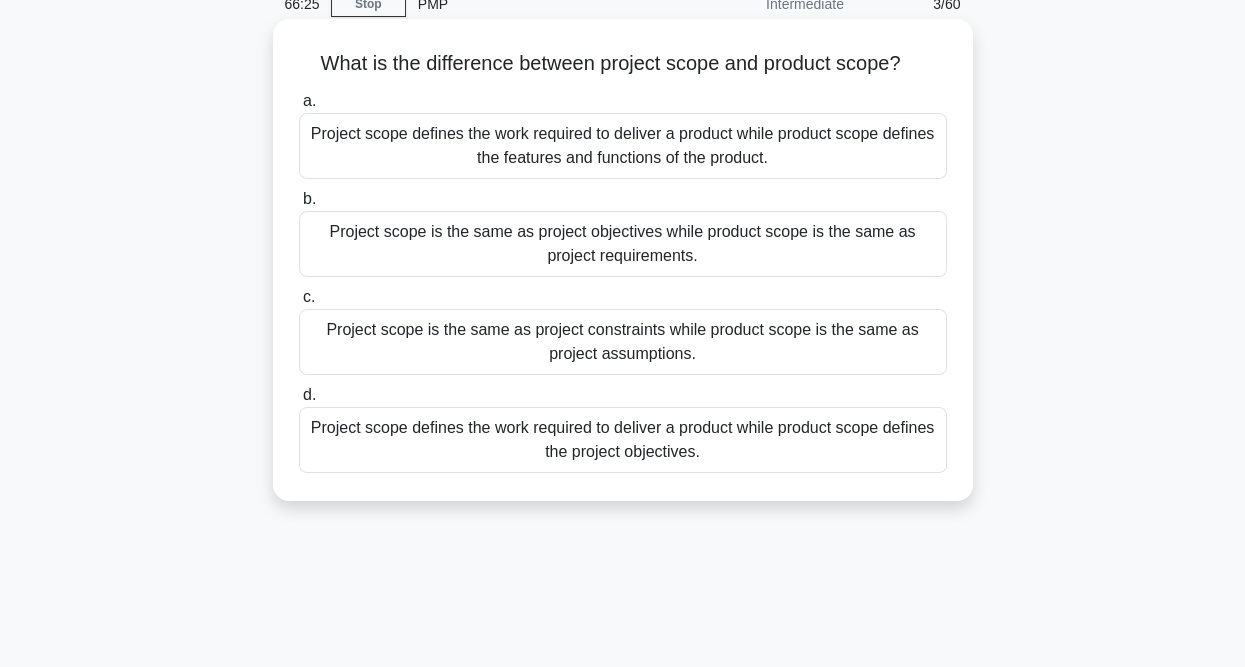 scroll, scrollTop: 0, scrollLeft: 0, axis: both 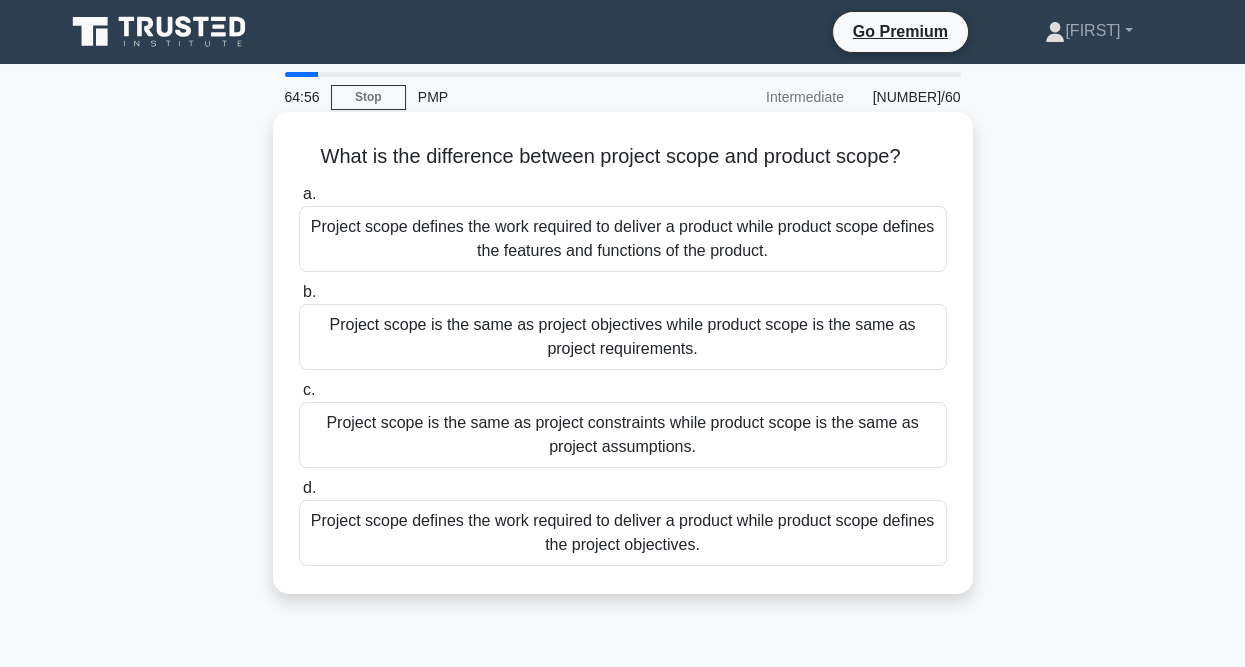 click on "Project scope defines the work required to deliver a product while product scope defines the features and functions of the product." at bounding box center (623, 239) 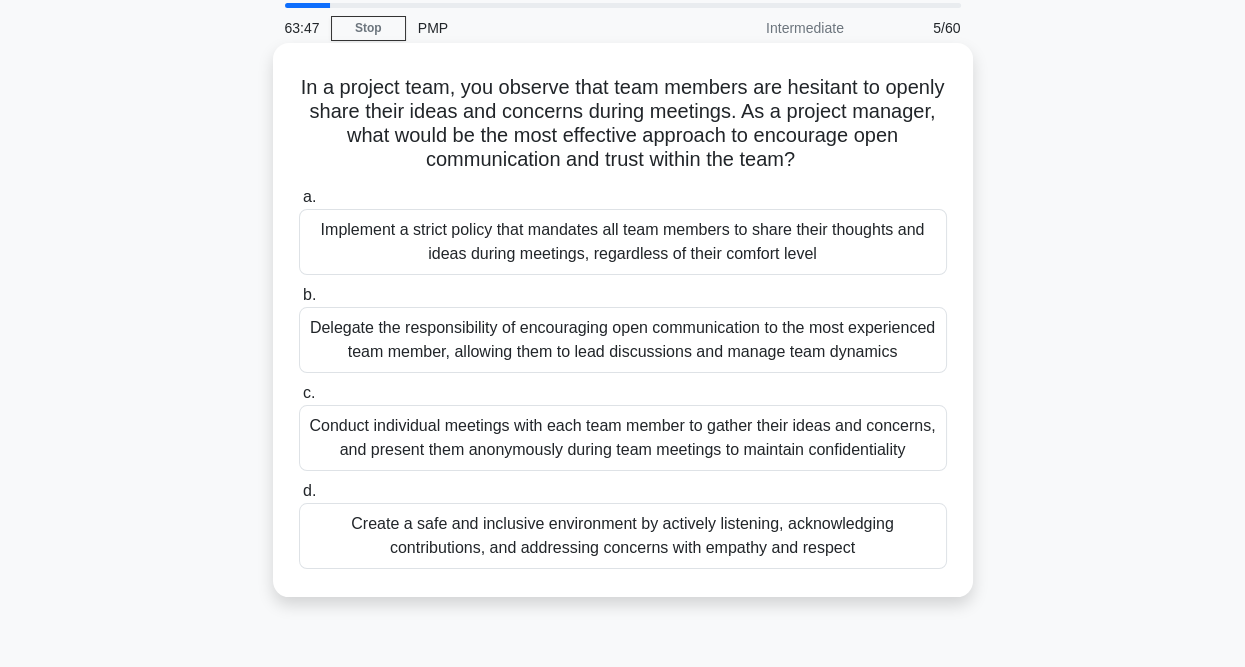 scroll, scrollTop: 100, scrollLeft: 0, axis: vertical 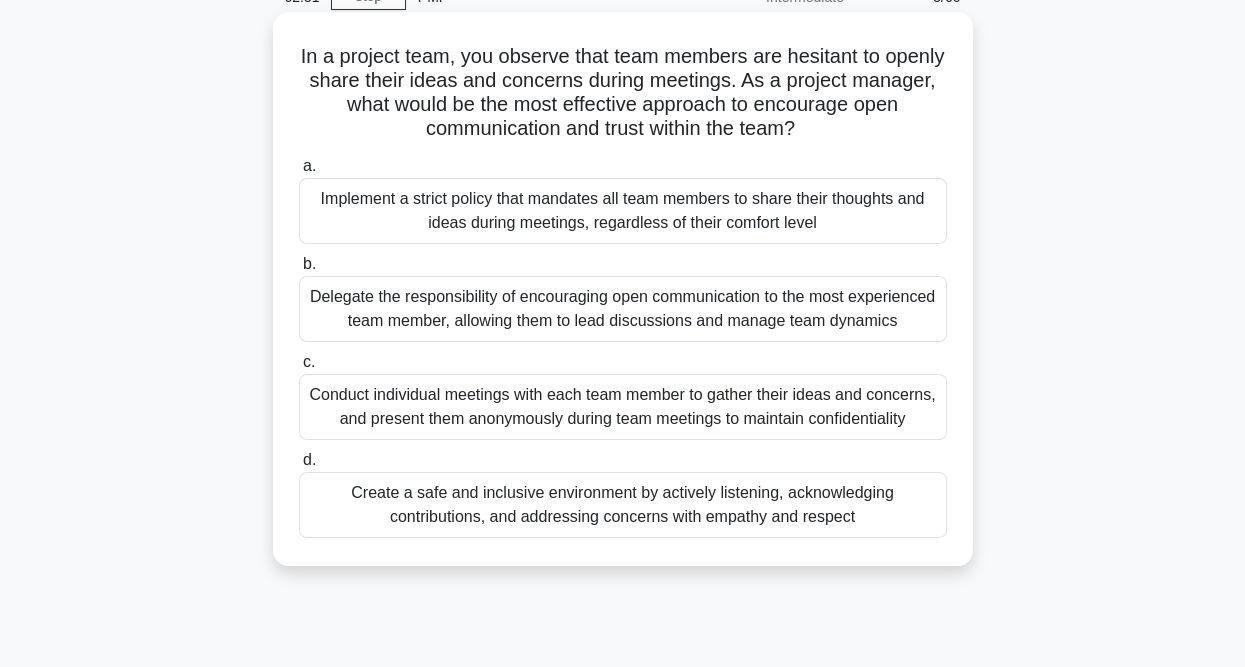 click on "Conduct individual meetings with each team member to gather their ideas and concerns, and present them anonymously during team meetings to maintain confidentiality" at bounding box center [623, 407] 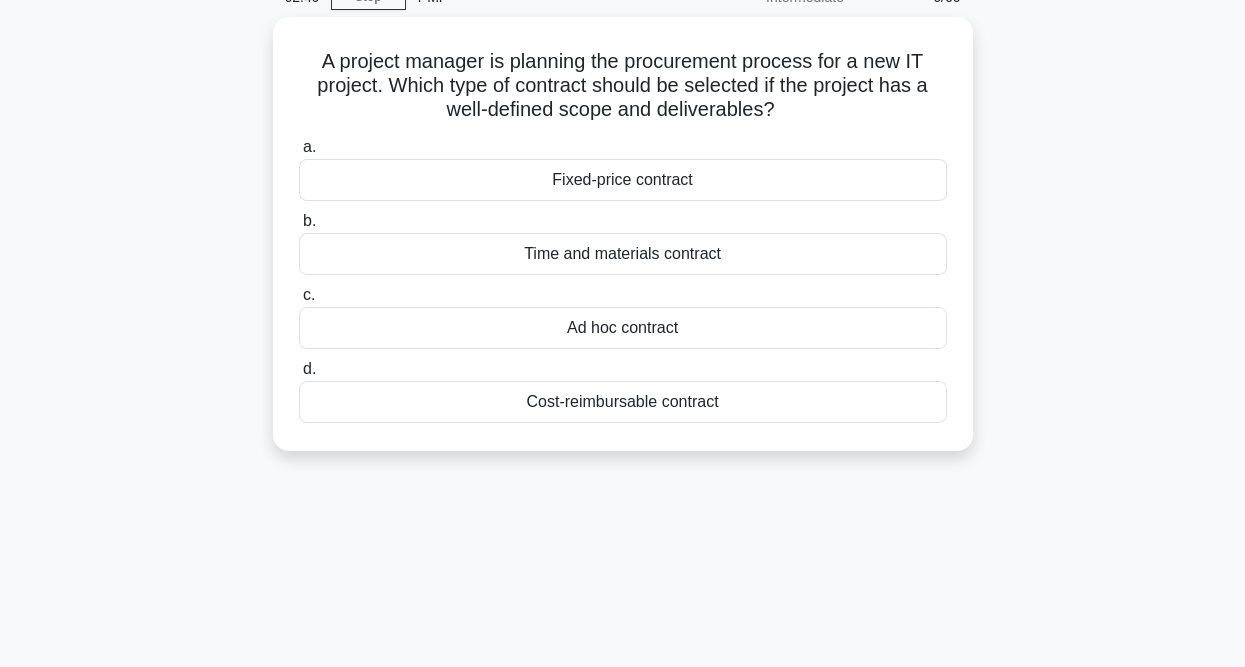 scroll, scrollTop: 0, scrollLeft: 0, axis: both 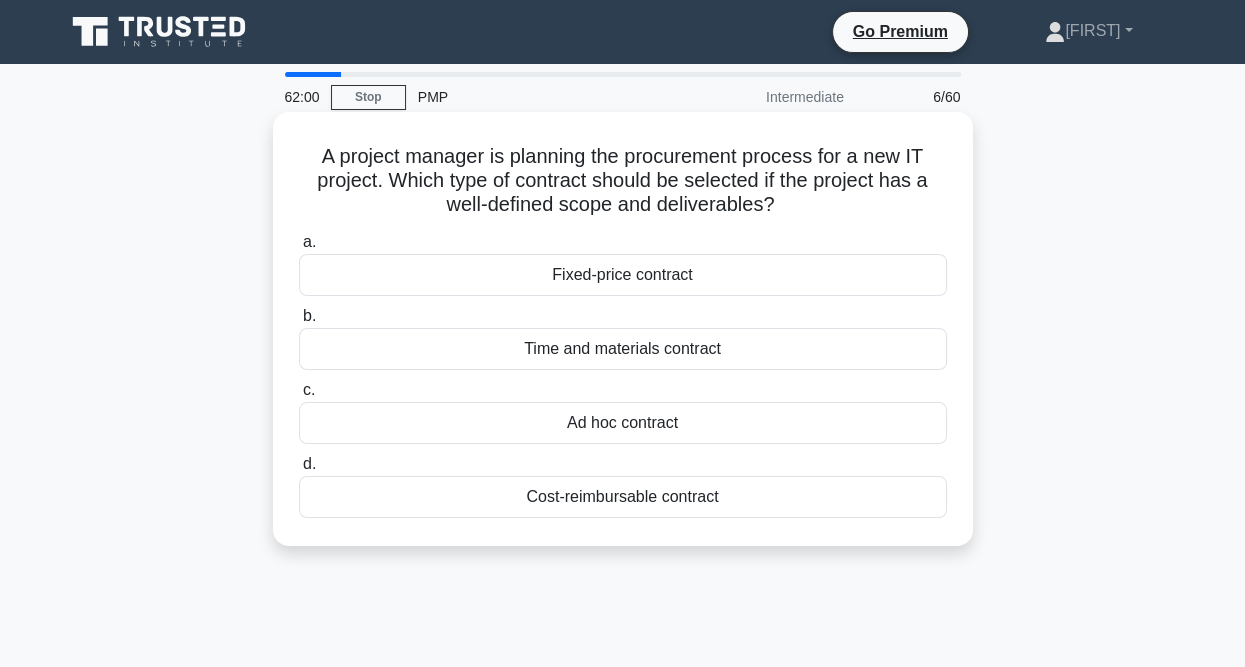 click on "Fixed-price contract" at bounding box center (623, 275) 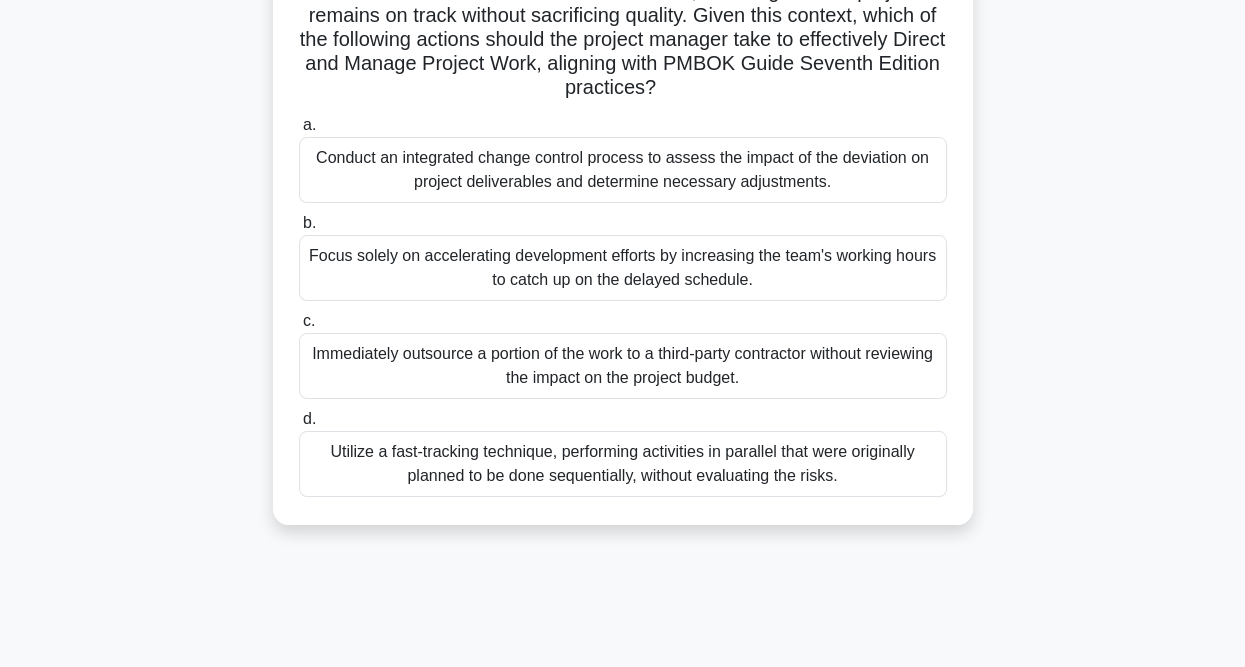 scroll, scrollTop: 400, scrollLeft: 0, axis: vertical 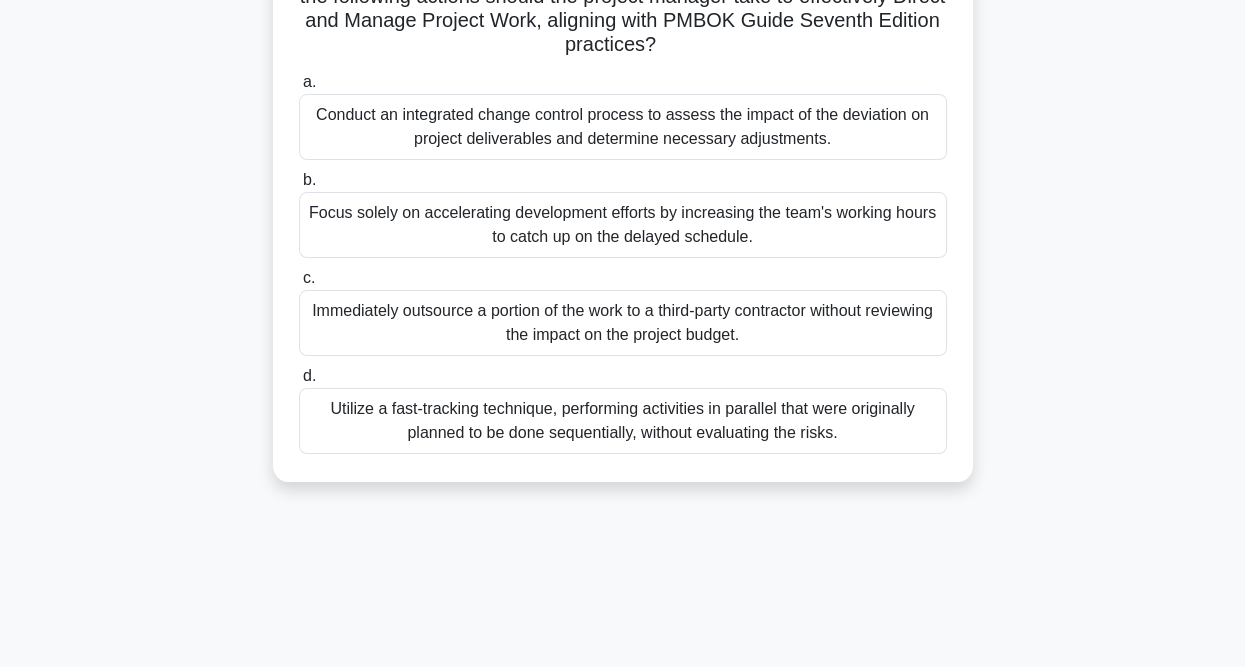 click on "Conduct an integrated change control process to assess the impact of the deviation on project deliverables and determine necessary adjustments." at bounding box center [623, 127] 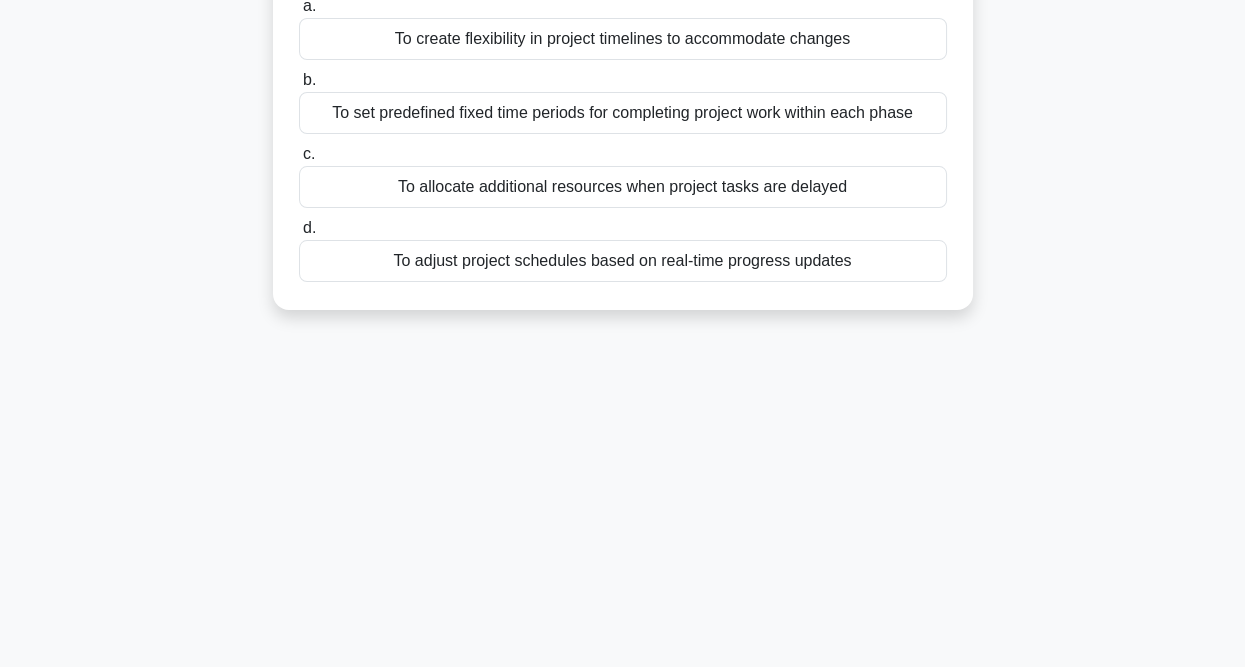scroll, scrollTop: 0, scrollLeft: 0, axis: both 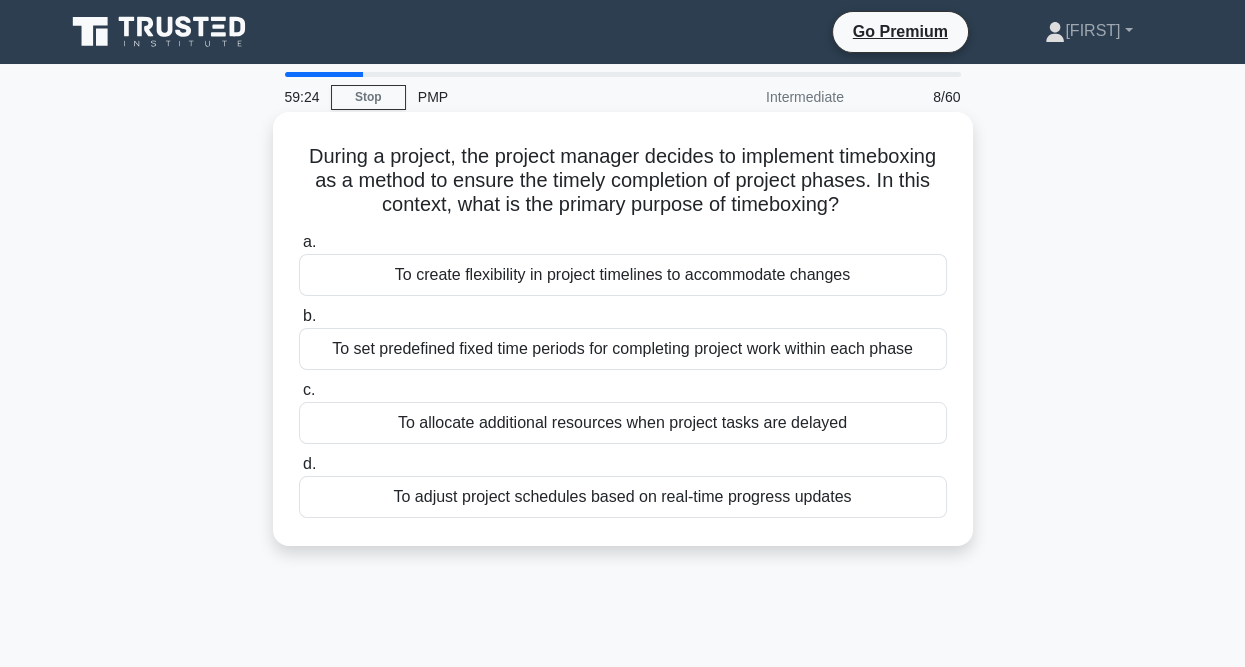 click on "During a project, the project manager decides to implement timeboxing as a method to ensure the timely completion of project phases. In this context, what is the primary purpose of timeboxing?
.spinner_0XTQ{transform-origin:center;animation:spinner_y6GP .75s linear infinite}@keyframes spinner_y6GP{100%{transform:rotate(360deg)}}" at bounding box center (623, 181) 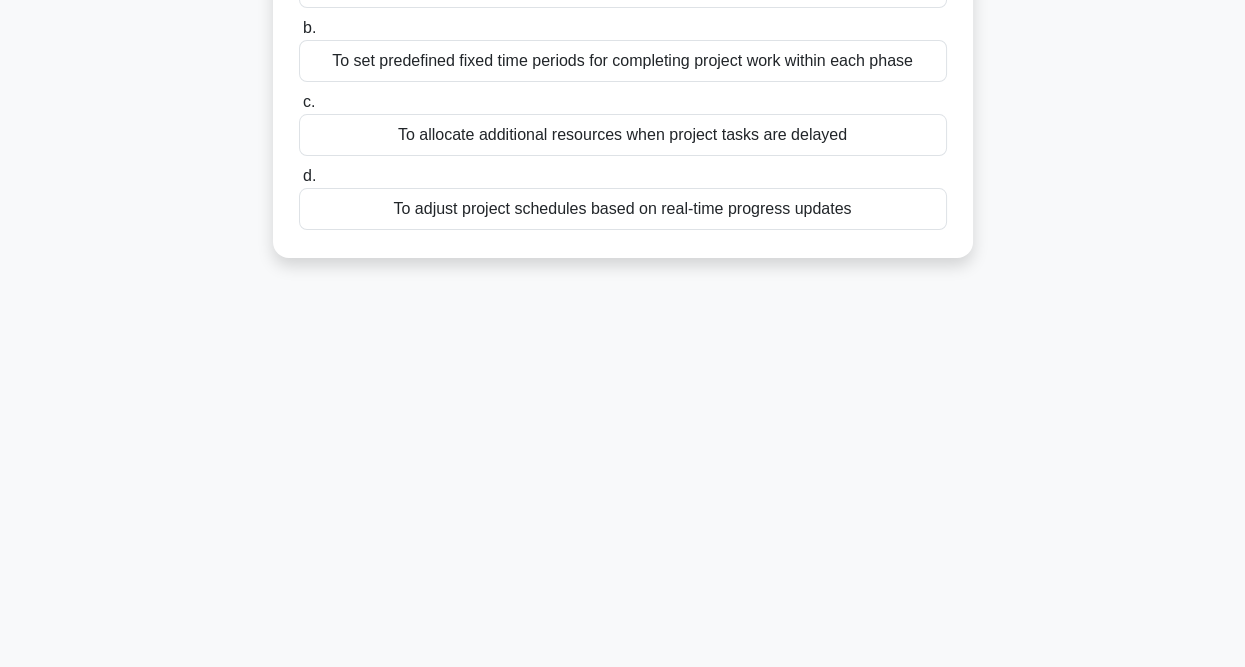 scroll, scrollTop: 113, scrollLeft: 0, axis: vertical 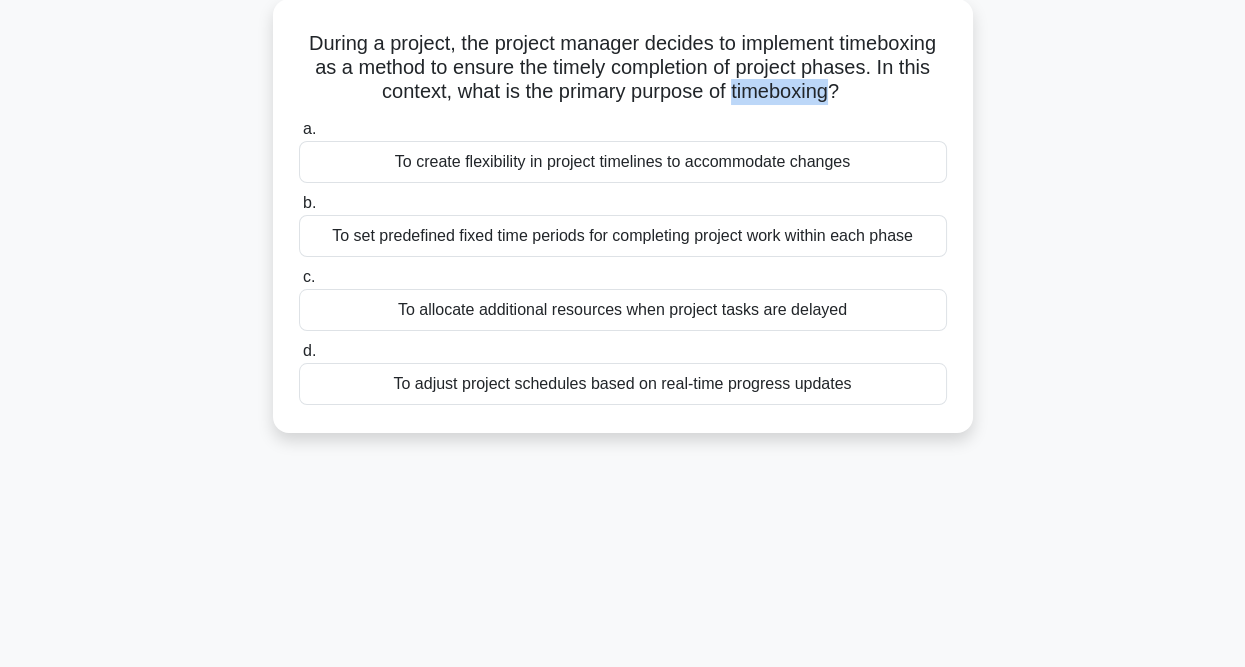 drag, startPoint x: 801, startPoint y: 90, endPoint x: 906, endPoint y: 91, distance: 105.00476 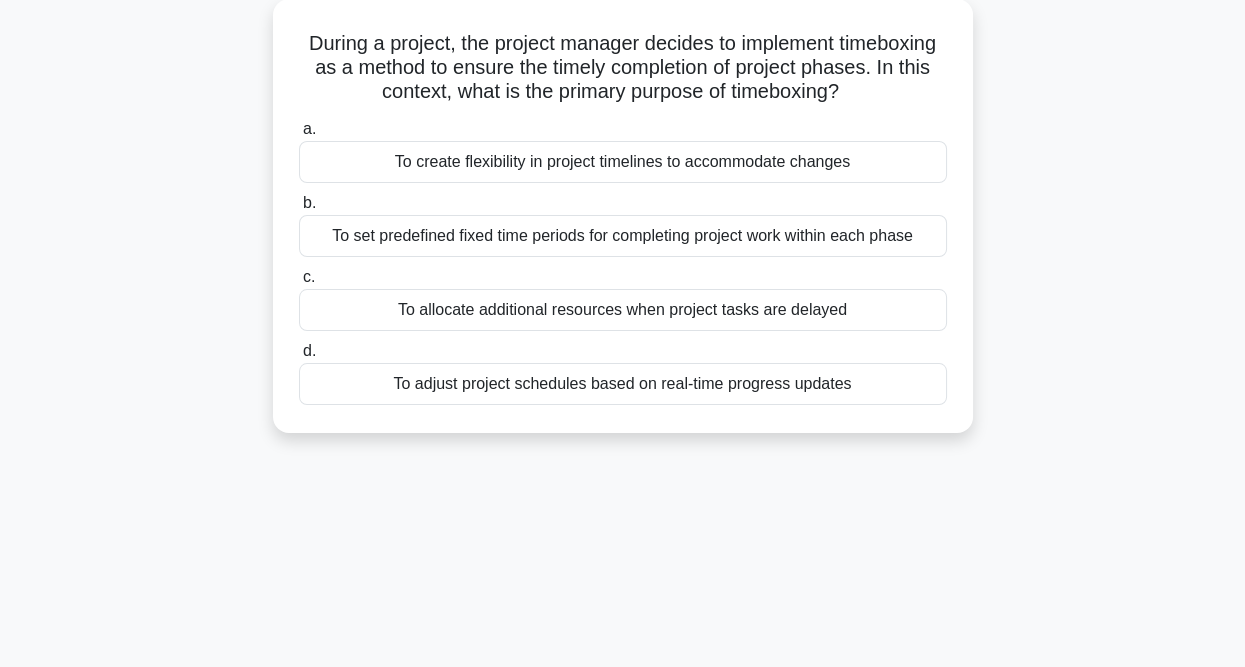 click on "To set predefined fixed time periods for completing project work within each phase" at bounding box center (623, 236) 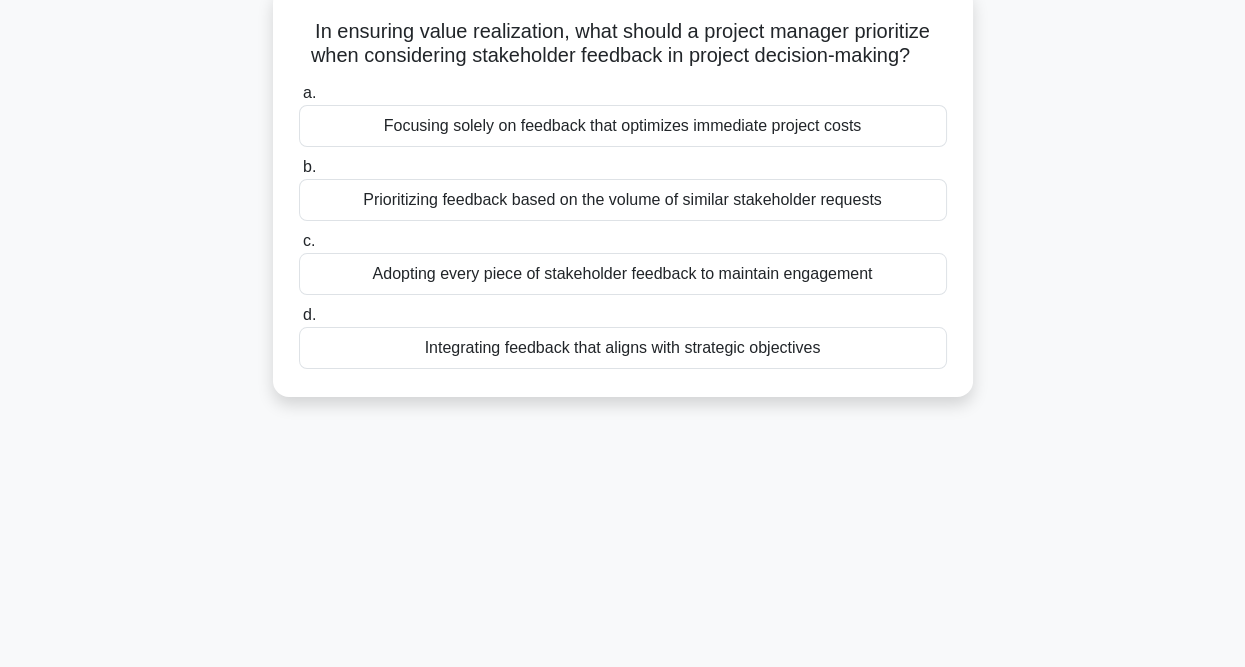 scroll, scrollTop: 0, scrollLeft: 0, axis: both 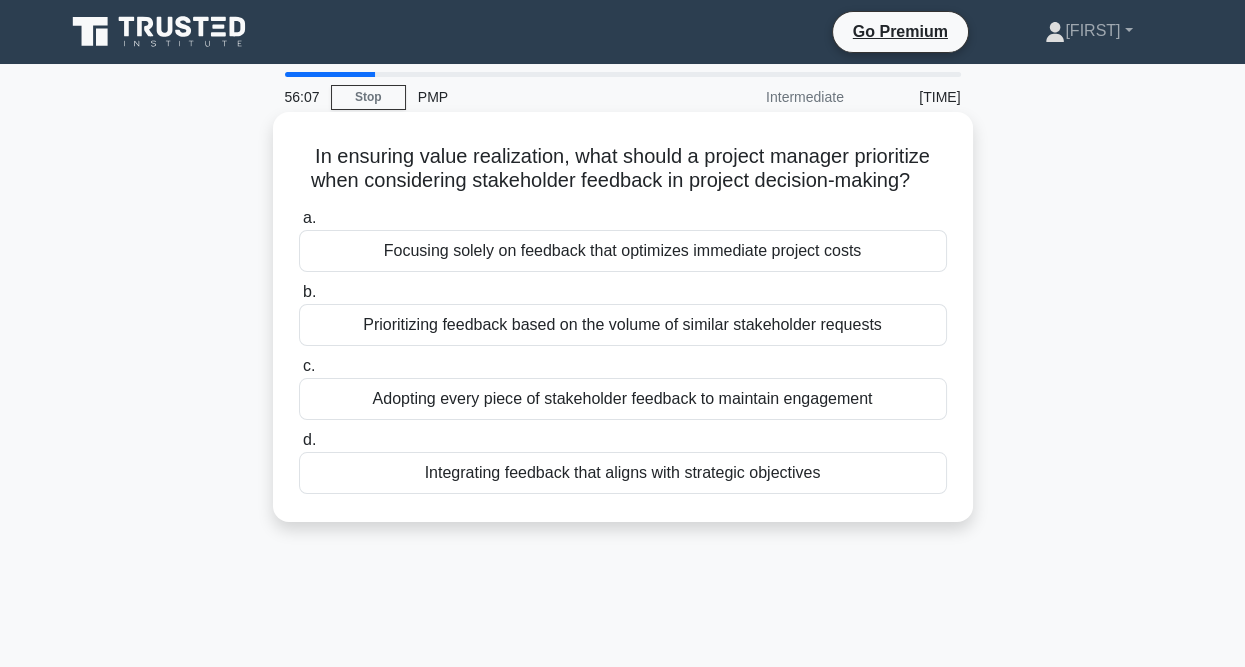 click on "Integrating feedback that aligns with strategic objectives" at bounding box center (623, 473) 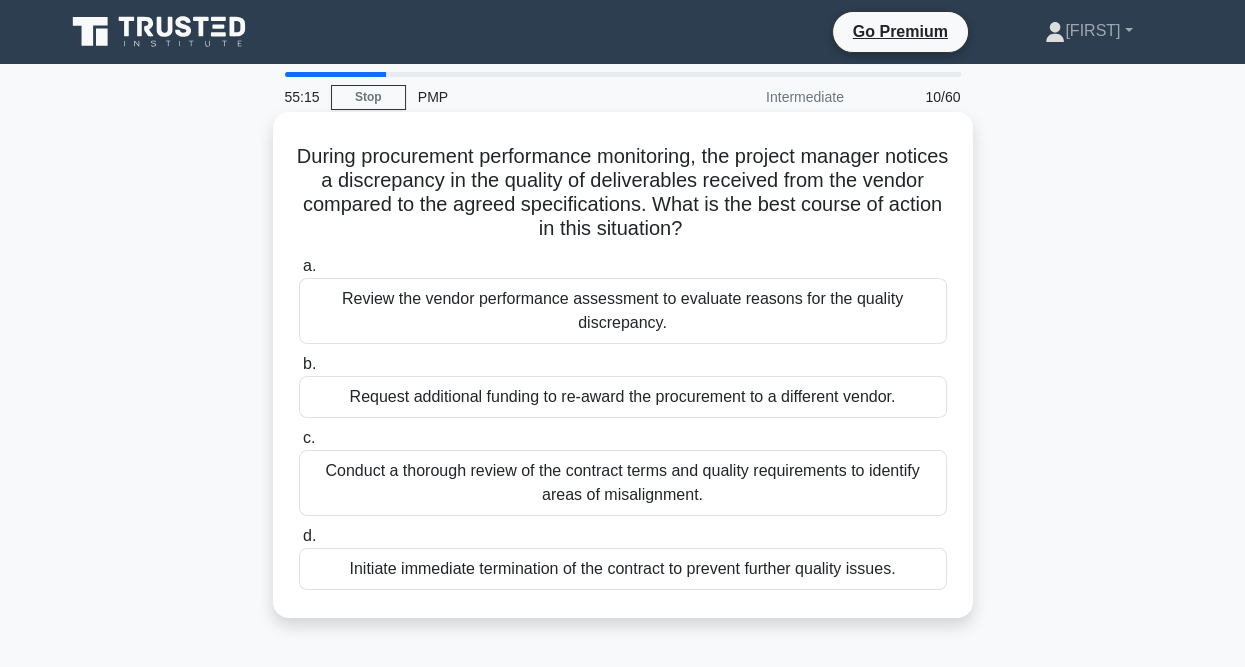click on "Conduct a thorough review of the contract terms and quality requirements to identify areas of misalignment." at bounding box center (623, 483) 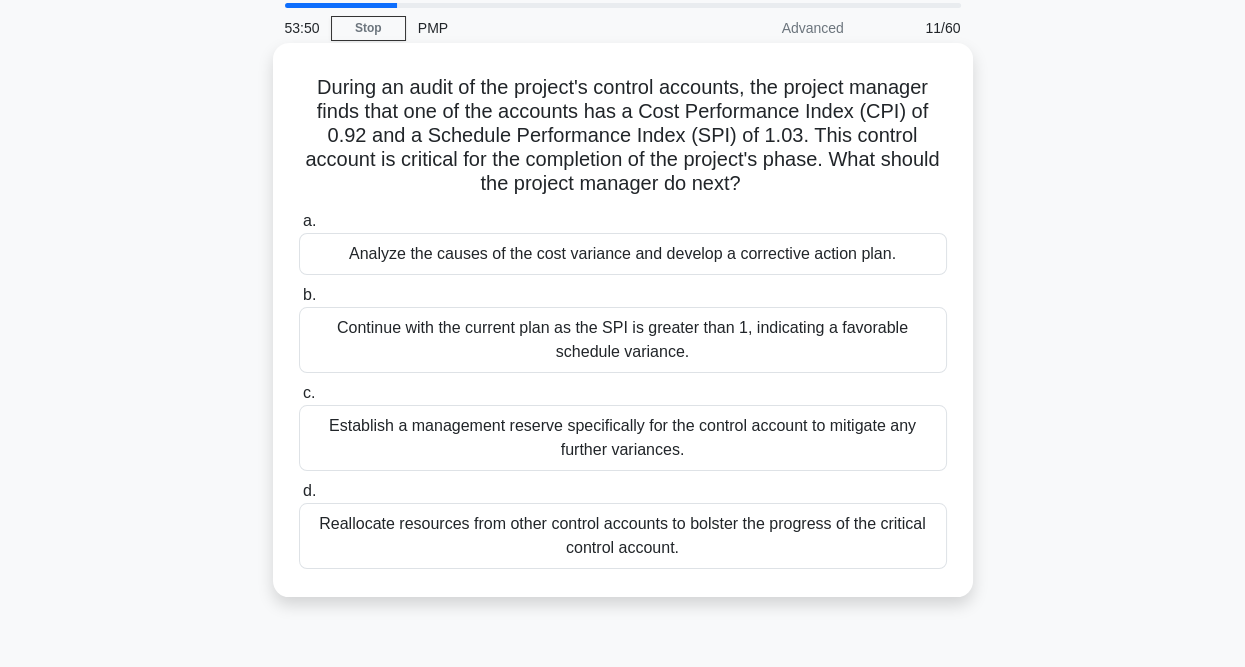 scroll, scrollTop: 100, scrollLeft: 0, axis: vertical 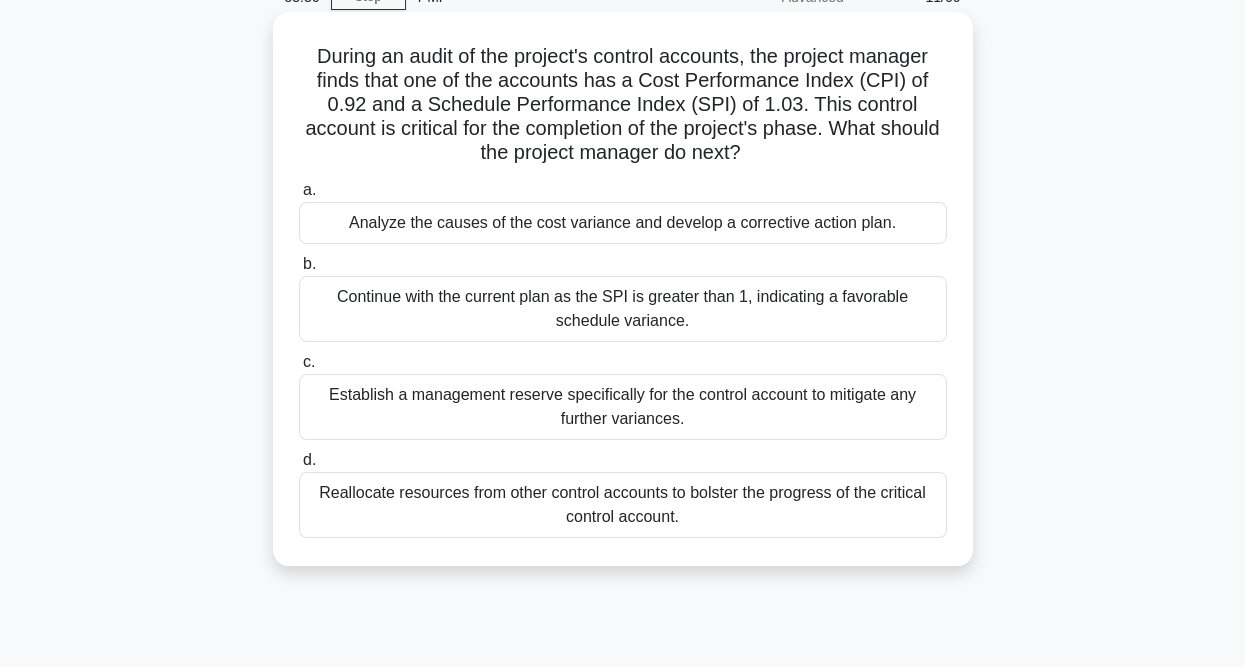 click on "Analyze the causes of the cost variance and develop a corrective action plan." at bounding box center (623, 223) 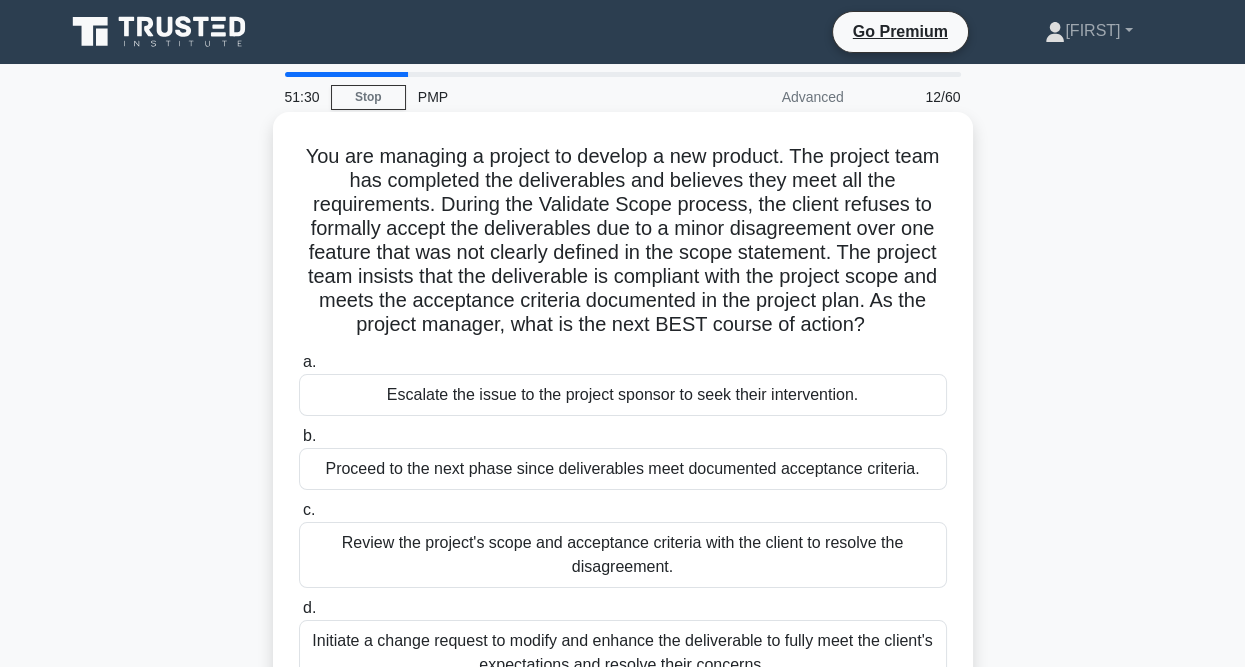 scroll, scrollTop: 100, scrollLeft: 0, axis: vertical 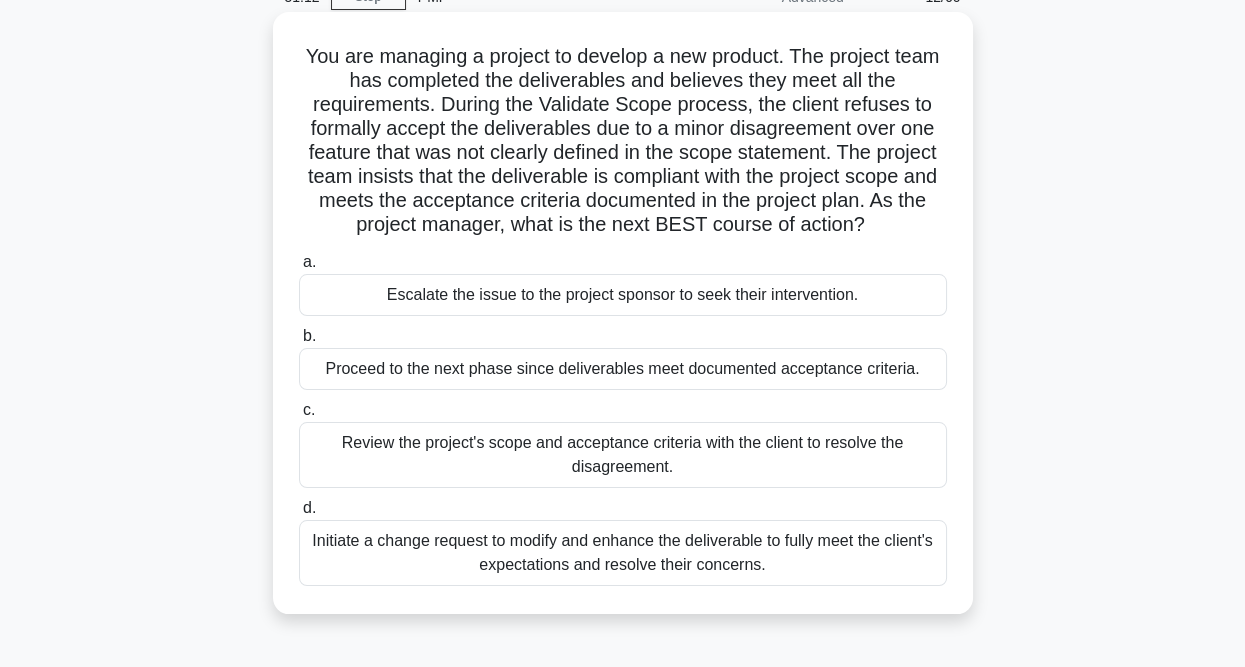 click on "Review the project's scope and acceptance criteria with the client to resolve the disagreement." at bounding box center (623, 455) 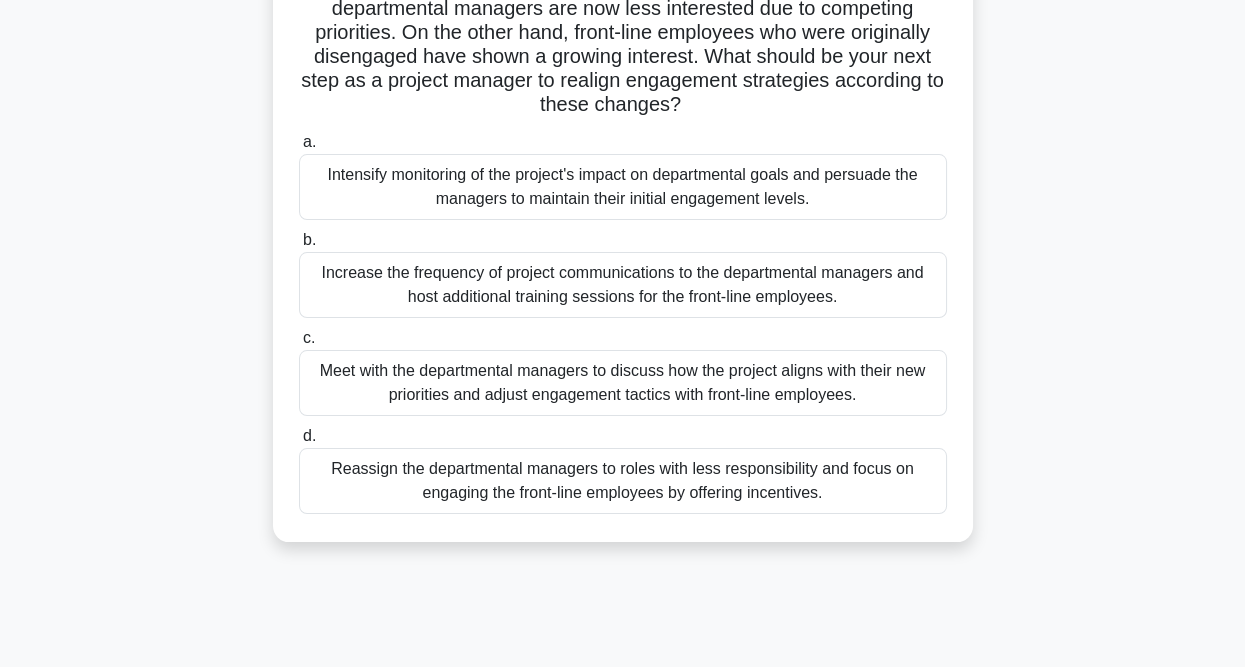 scroll, scrollTop: 200, scrollLeft: 0, axis: vertical 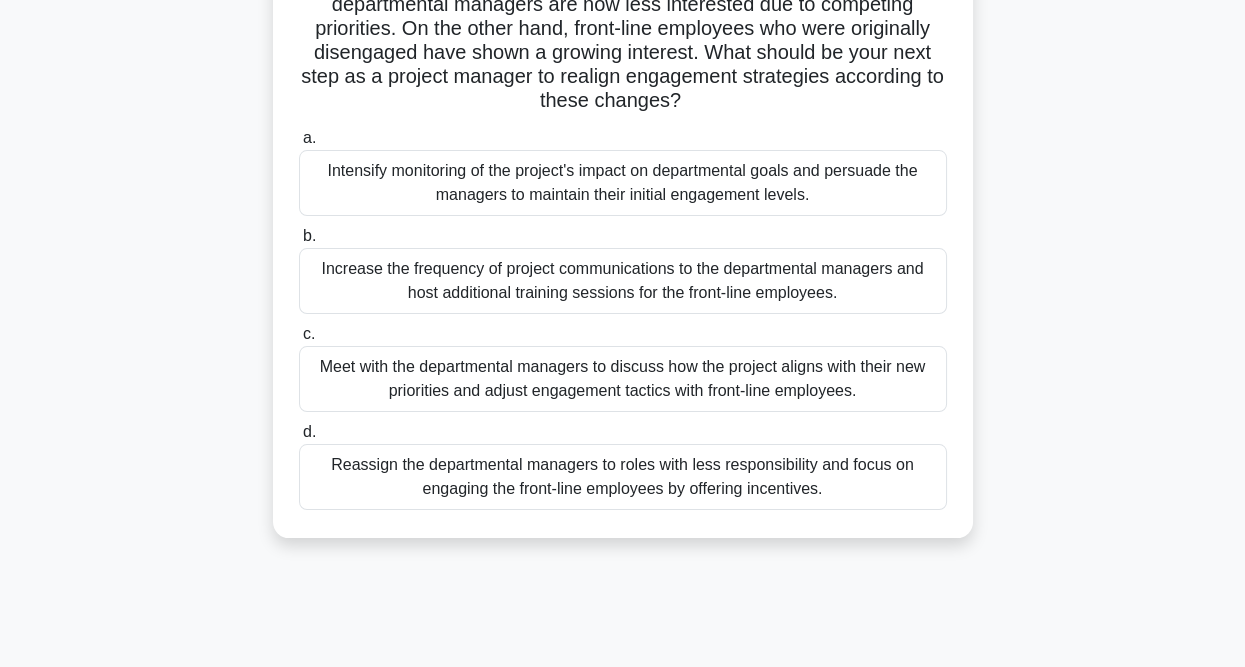 click on "Increase the frequency of project communications to the departmental managers and host additional training sessions for the front-line employees." at bounding box center (623, 281) 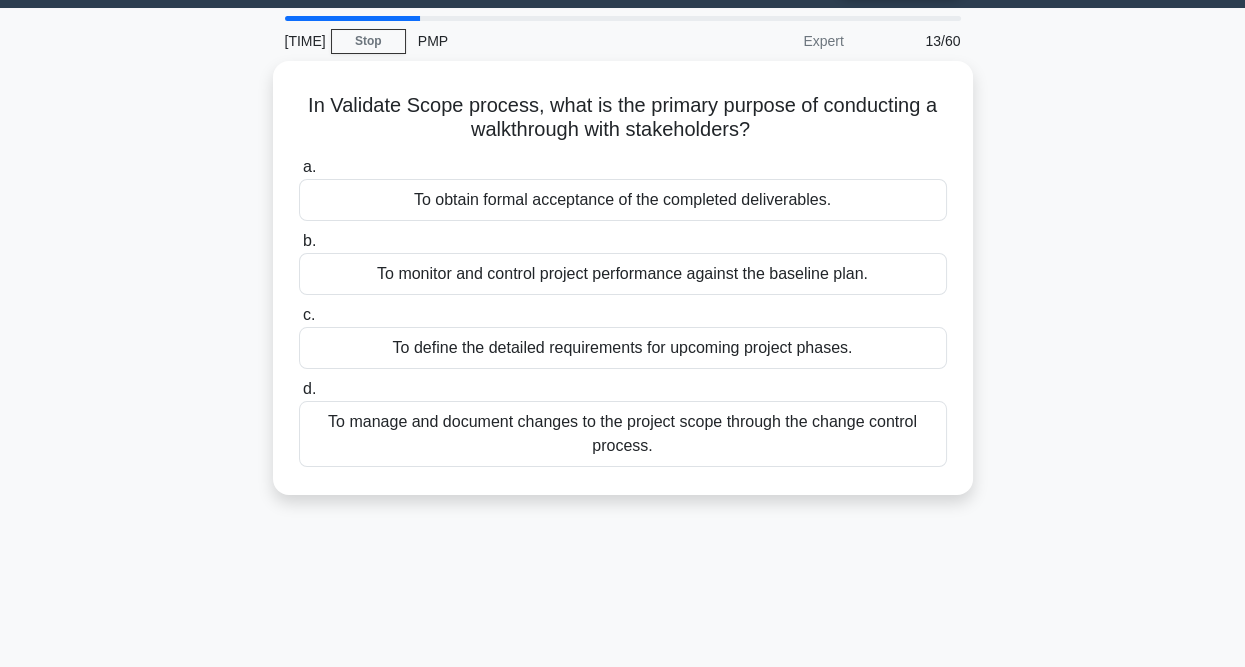 scroll, scrollTop: 0, scrollLeft: 0, axis: both 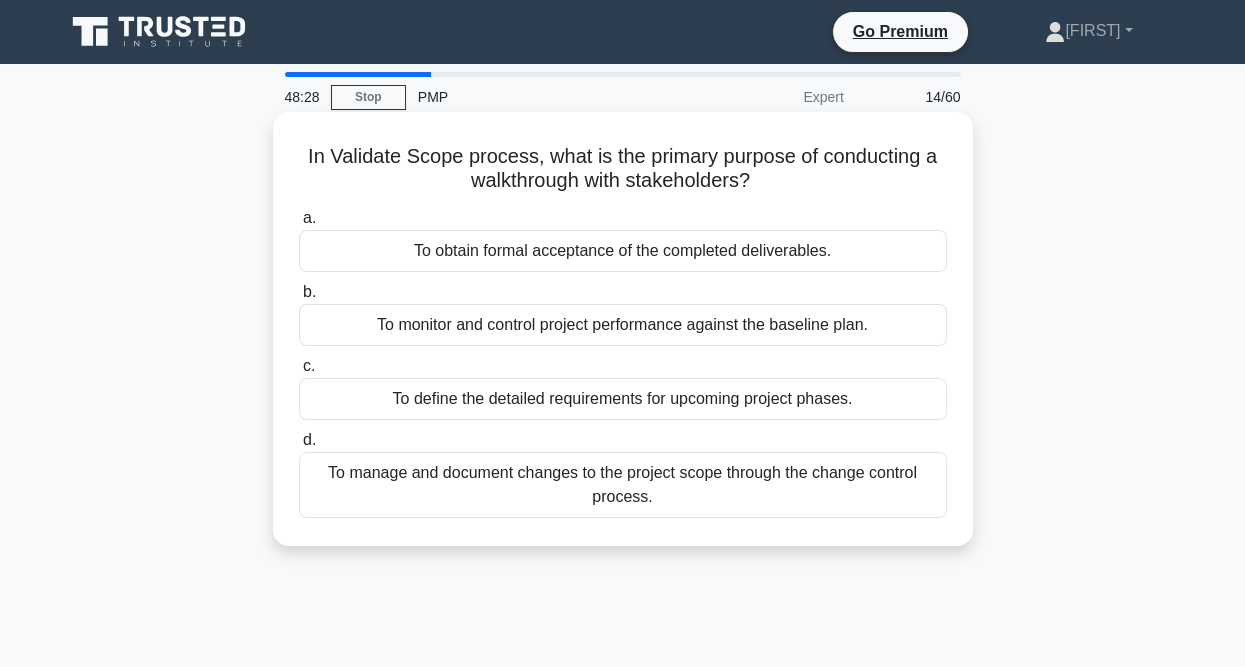 click on "To monitor and control project performance against the baseline plan." at bounding box center [623, 325] 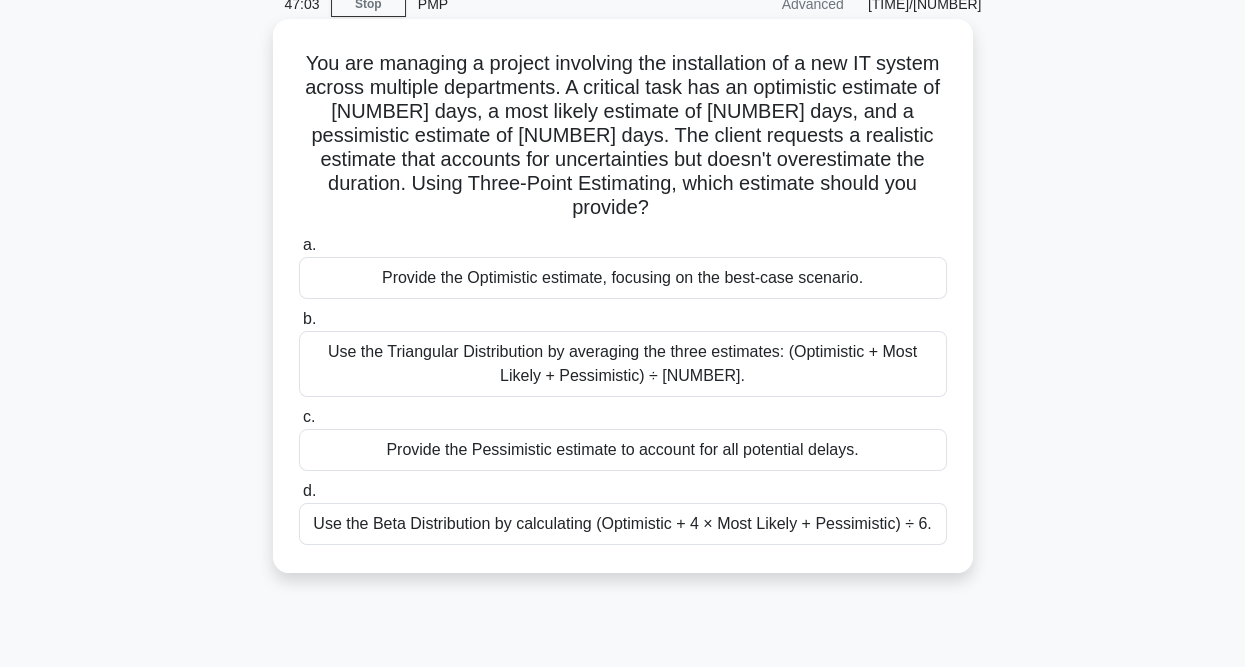scroll, scrollTop: 0, scrollLeft: 0, axis: both 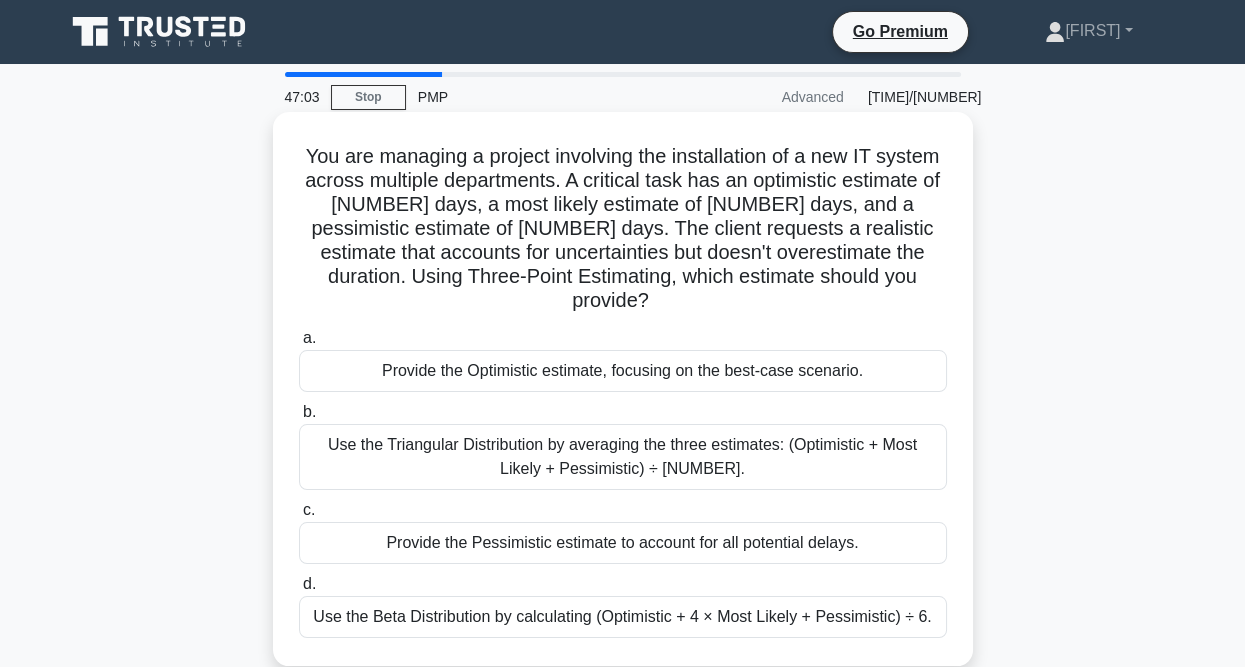 click on "Use the Triangular Distribution by averaging the three estimates: (Optimistic + Most Likely + Pessimistic) ÷ [NUMBER]." at bounding box center [623, 457] 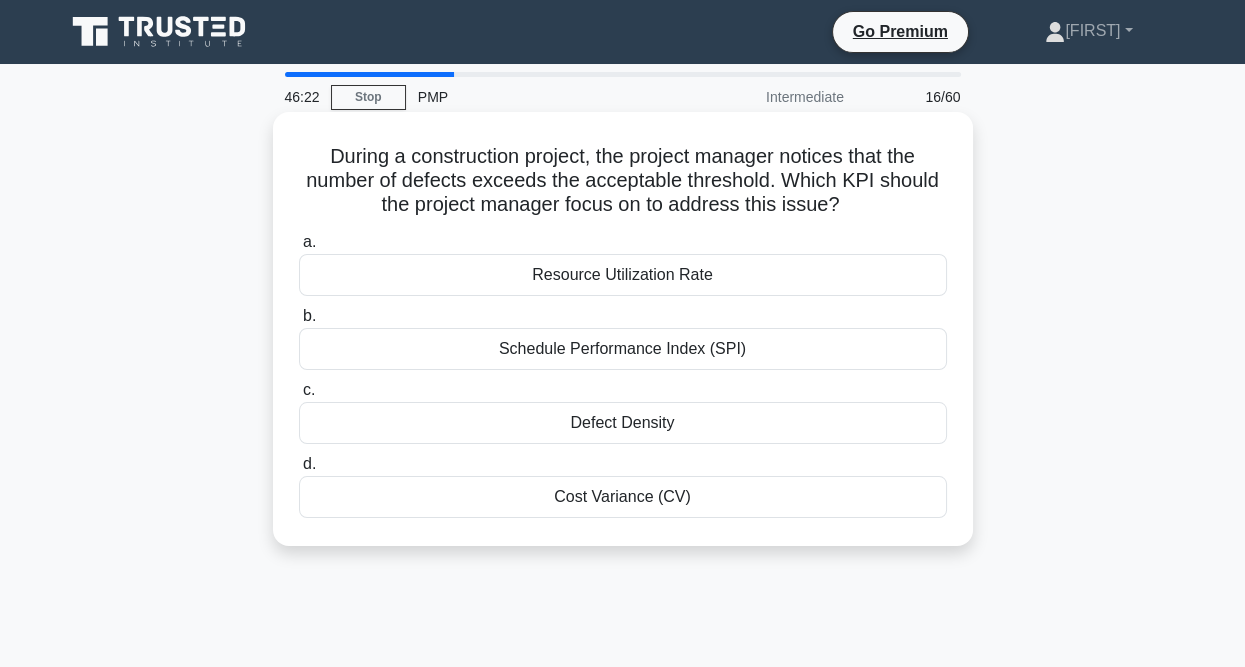 click on "Defect Density" at bounding box center [623, 423] 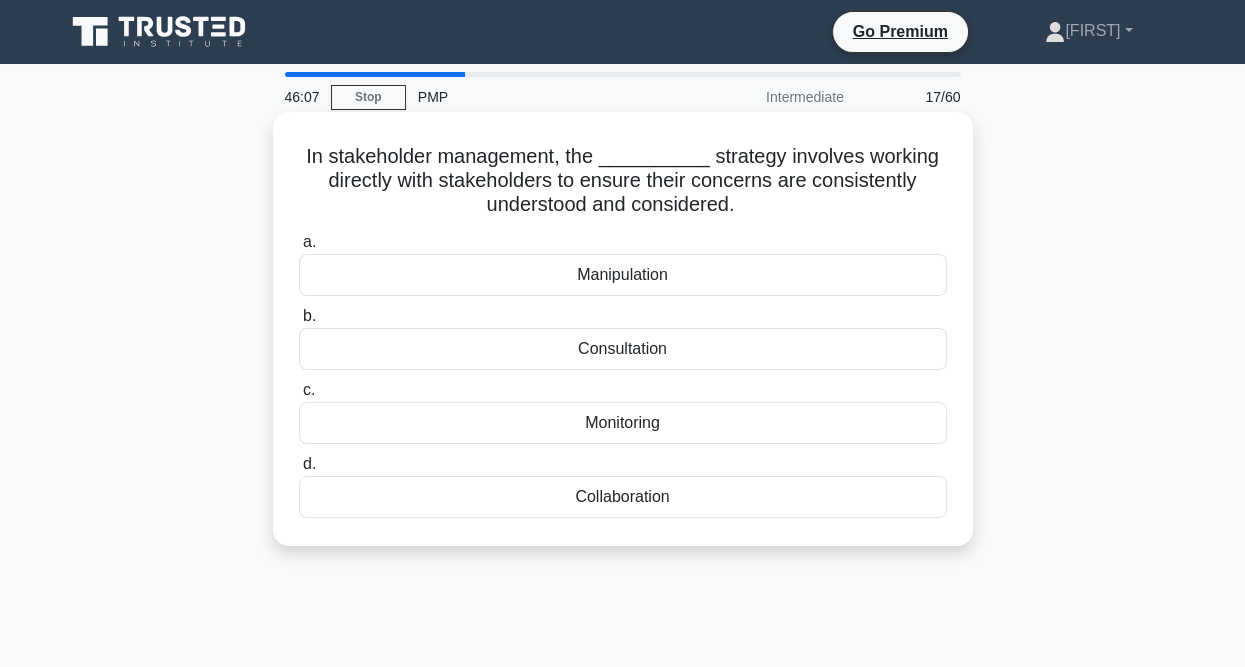 click on "Collaboration" at bounding box center [623, 497] 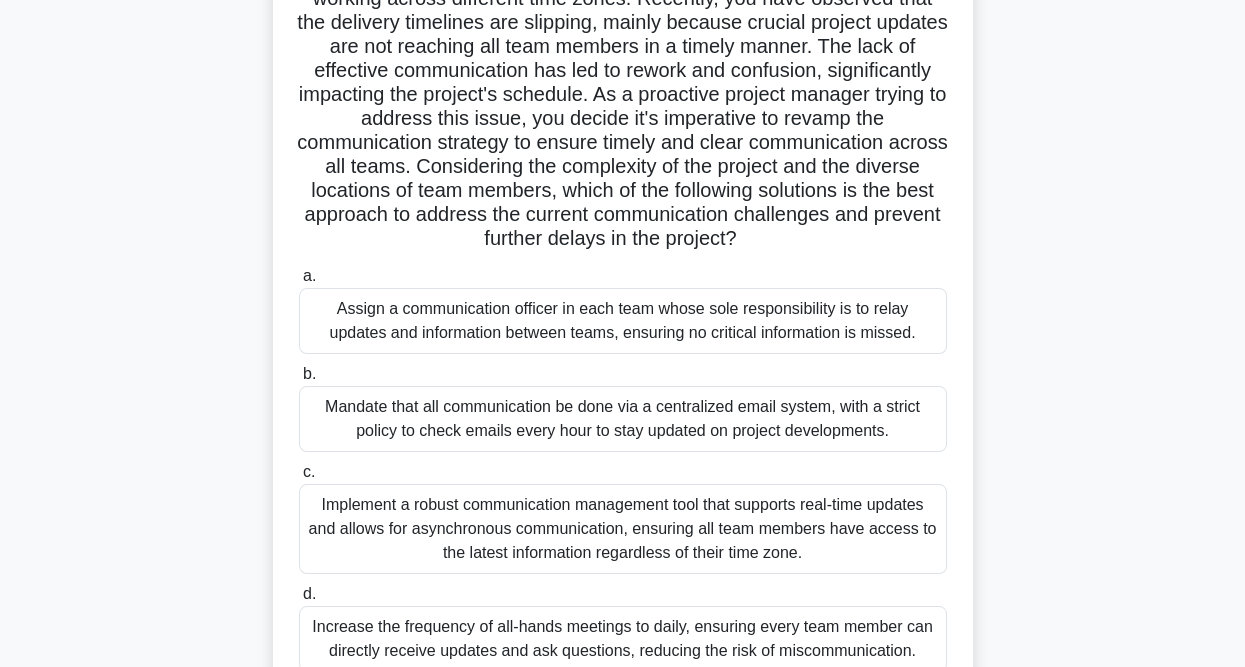 scroll, scrollTop: 313, scrollLeft: 0, axis: vertical 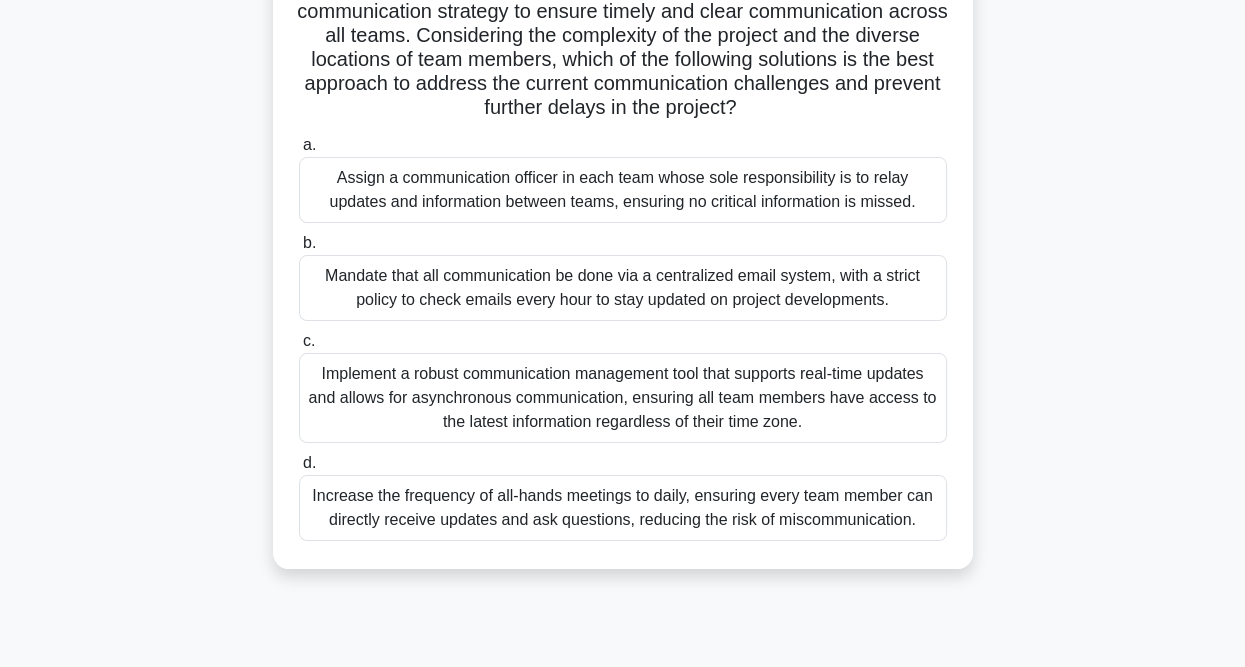 click on "Implement a robust communication management tool that supports real-time updates and allows for asynchronous communication, ensuring all team members have access to the latest information regardless of their time zone." at bounding box center (623, 398) 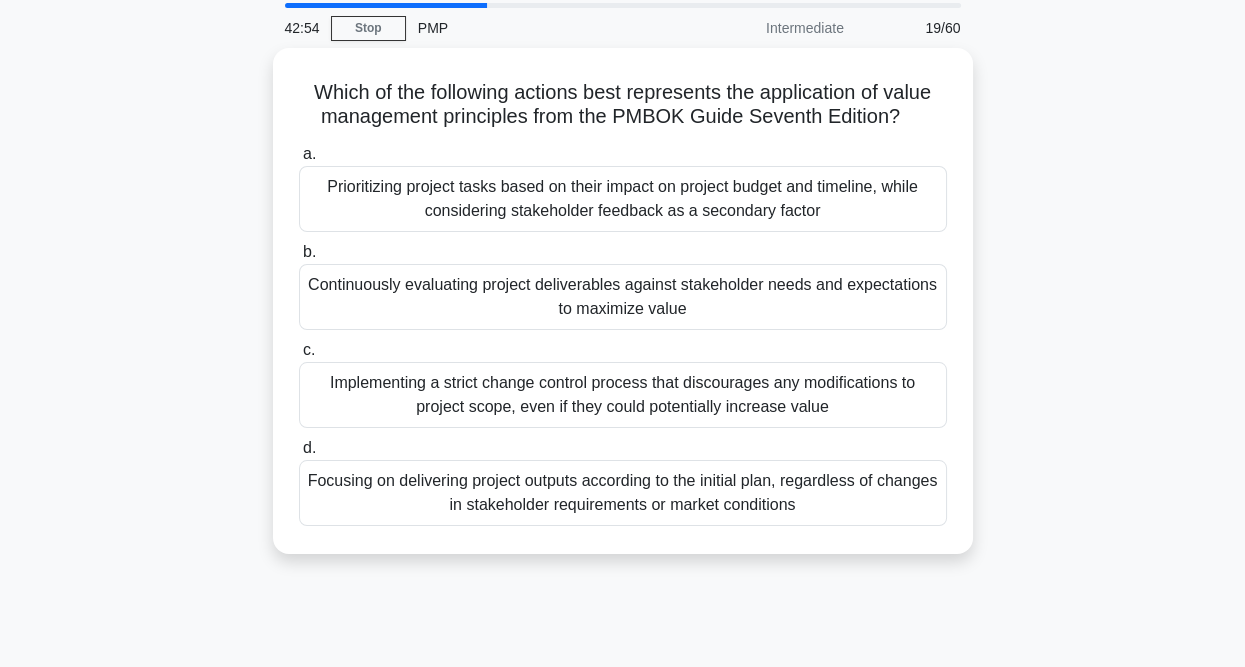scroll, scrollTop: 100, scrollLeft: 0, axis: vertical 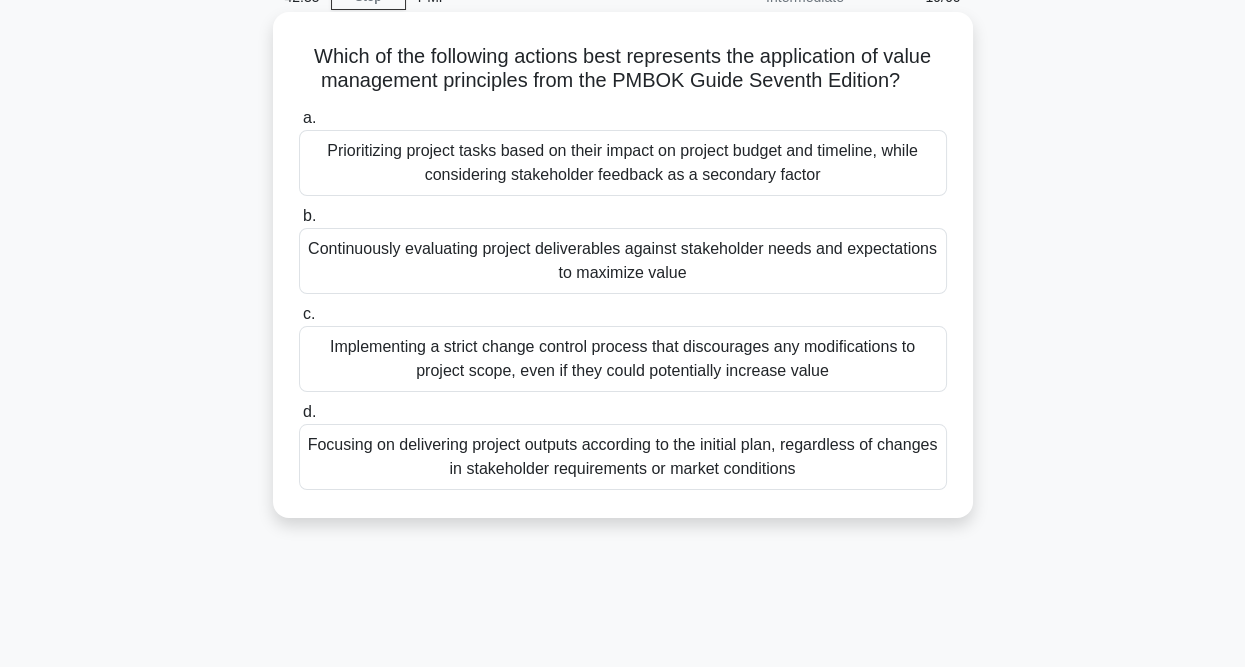 click on "Continuously evaluating project deliverables against stakeholder needs and expectations to maximize value" at bounding box center [623, 261] 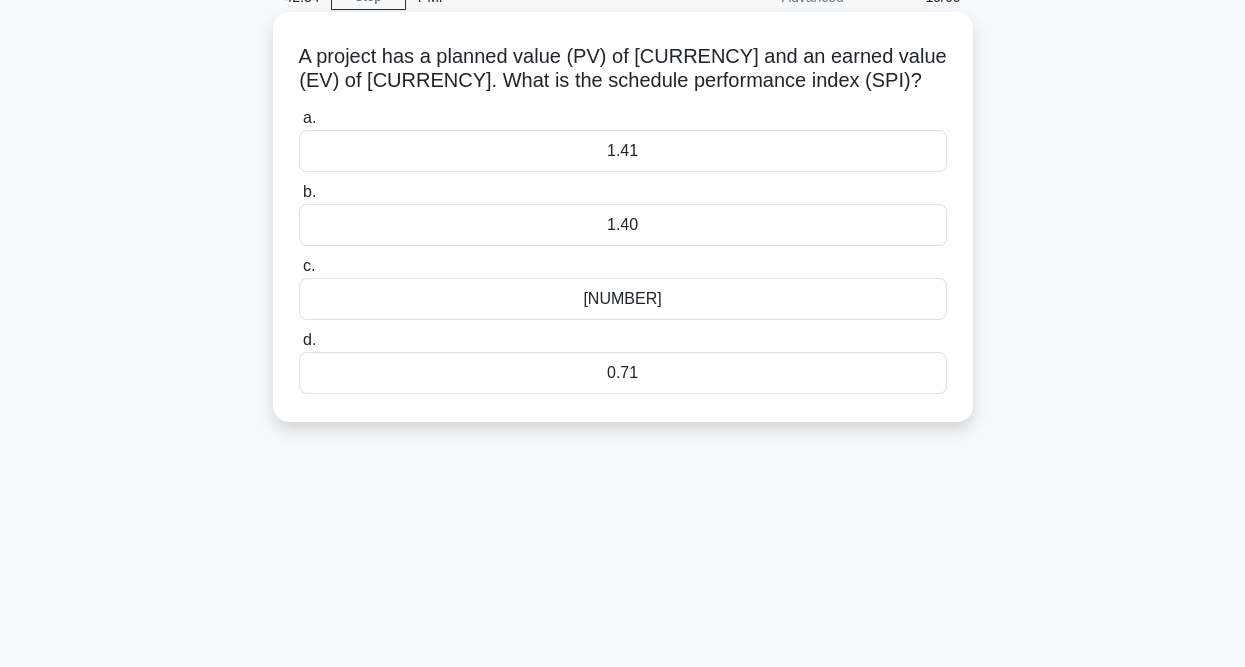 scroll, scrollTop: 0, scrollLeft: 0, axis: both 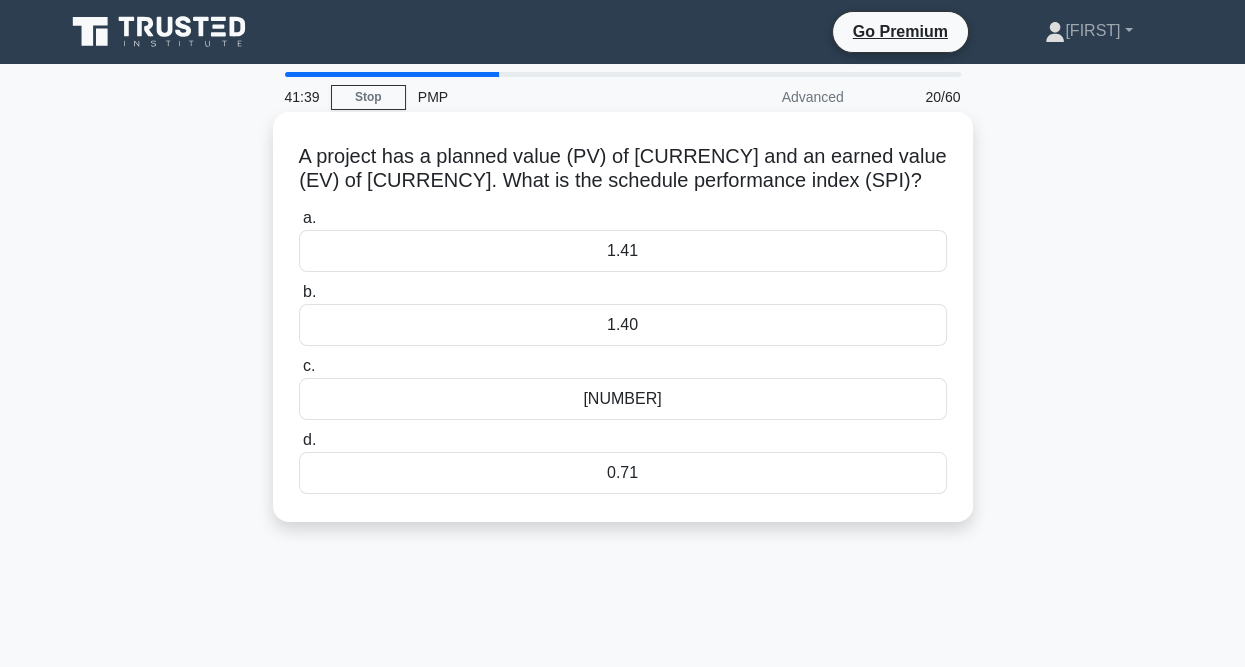 click on "0.71" at bounding box center (623, 473) 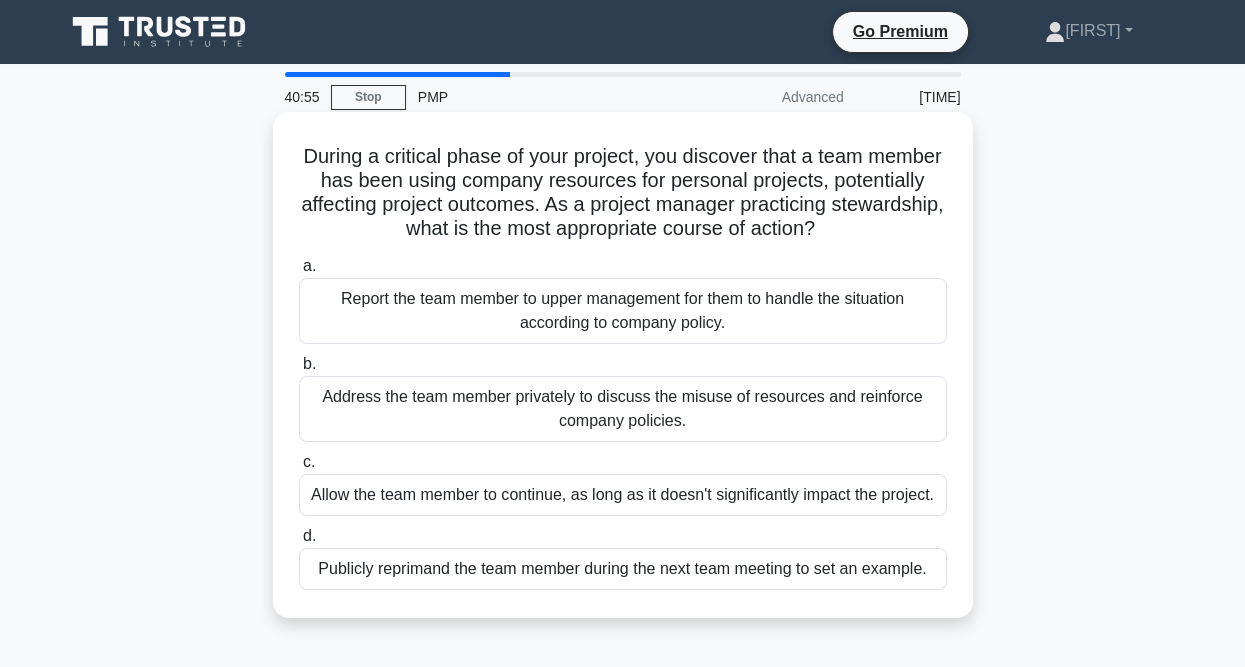 scroll, scrollTop: 100, scrollLeft: 0, axis: vertical 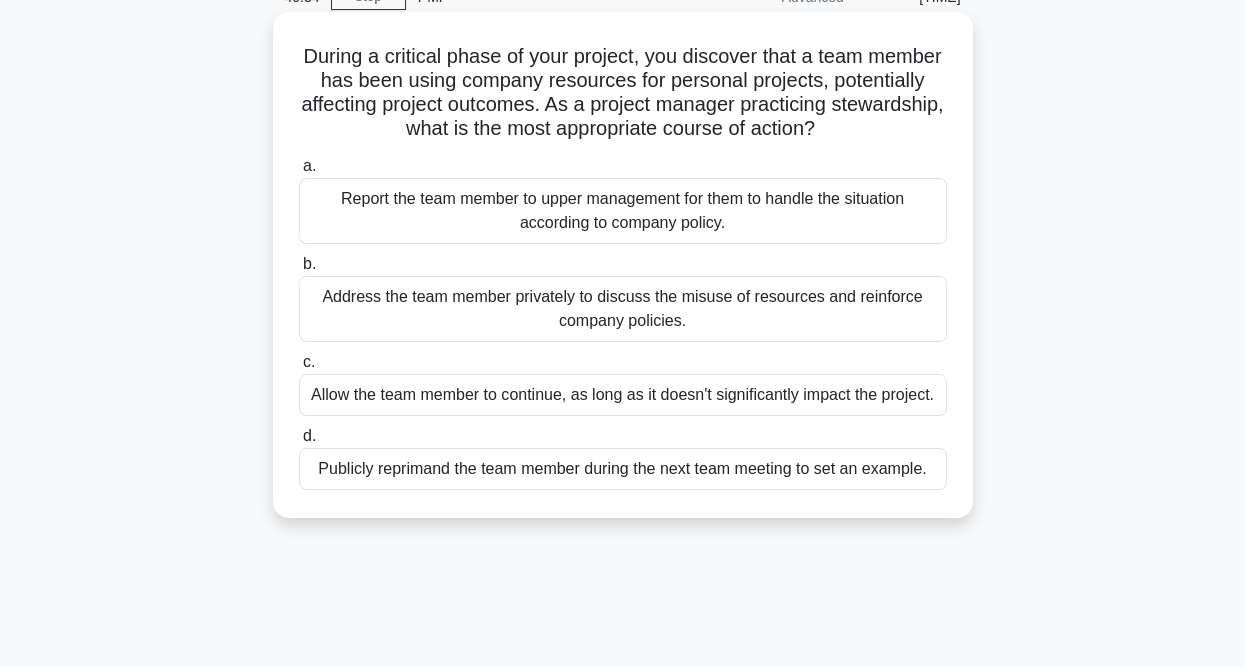 click on "Address the team member privately to discuss the misuse of resources and reinforce company policies." at bounding box center [623, 309] 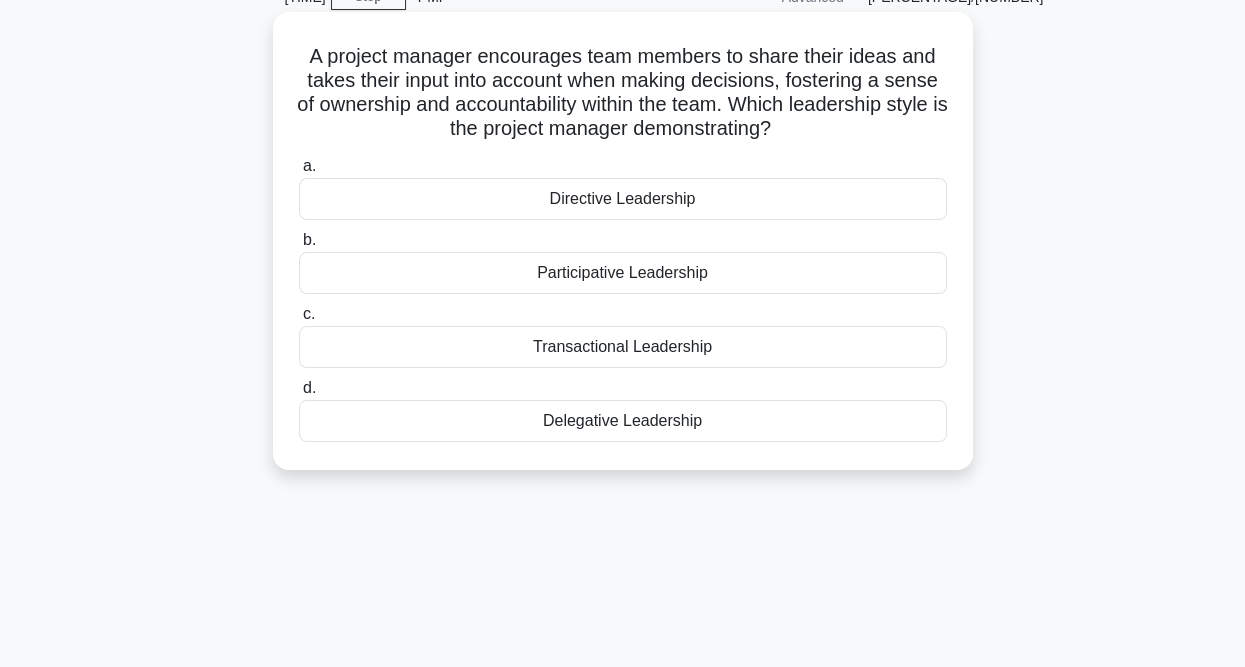 scroll, scrollTop: 0, scrollLeft: 0, axis: both 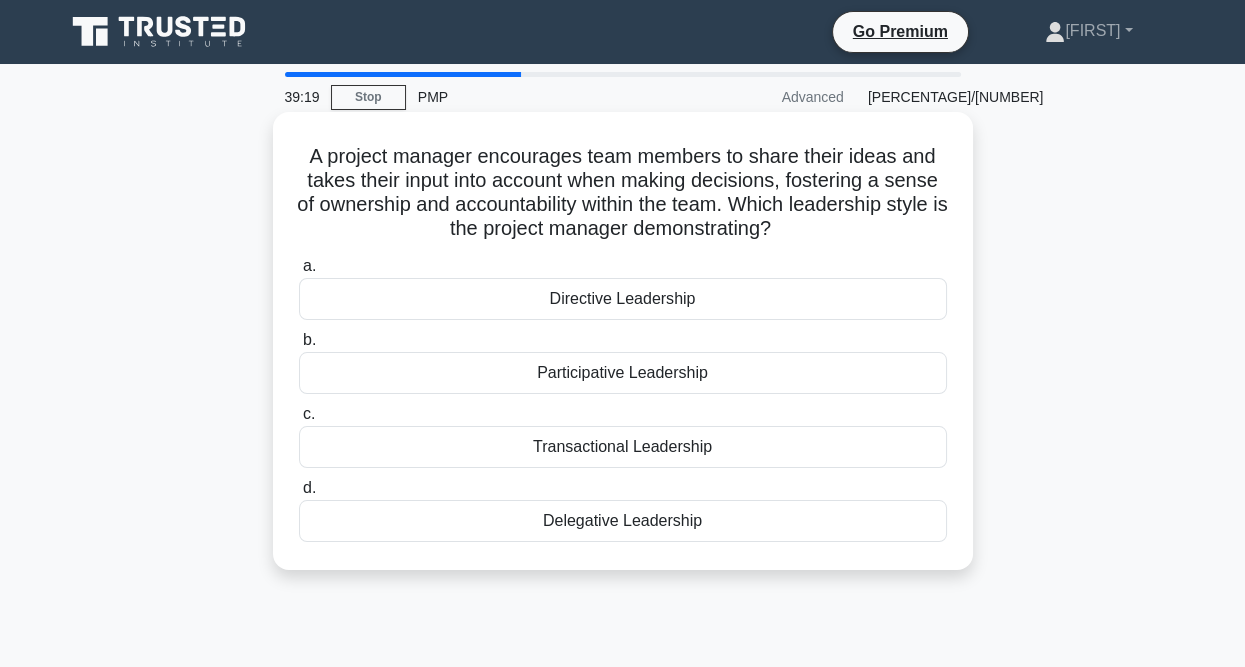 click on "Participative Leadership" at bounding box center [623, 373] 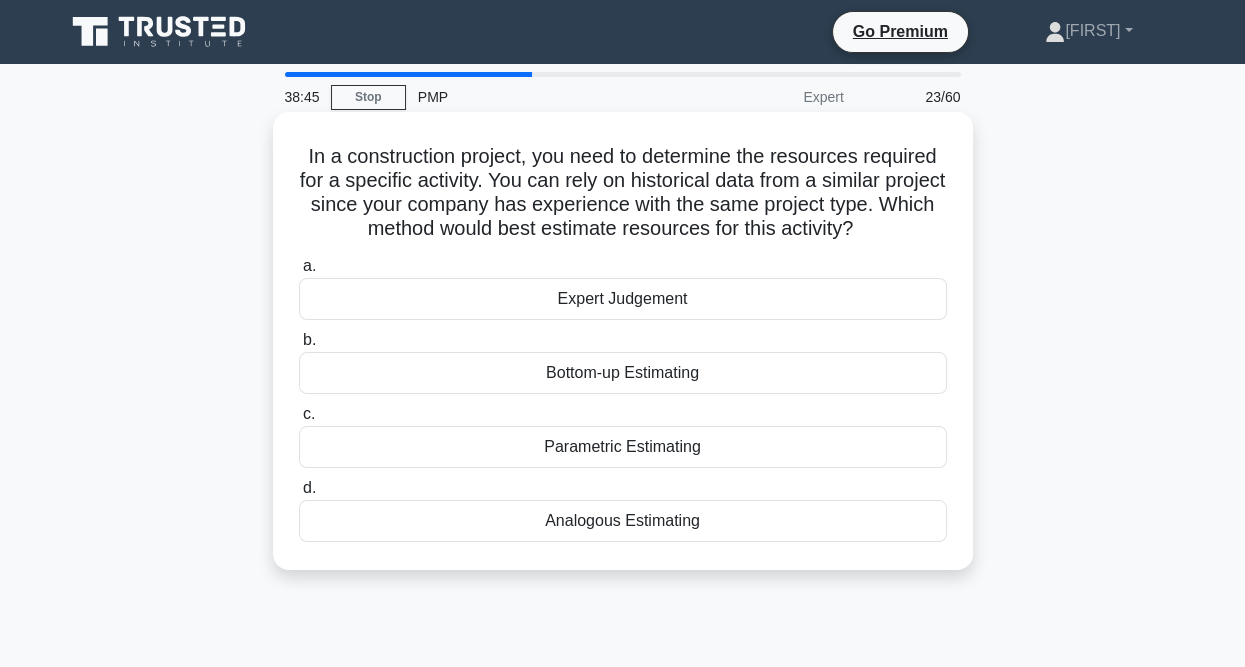 click on "Expert Judgement" at bounding box center (623, 299) 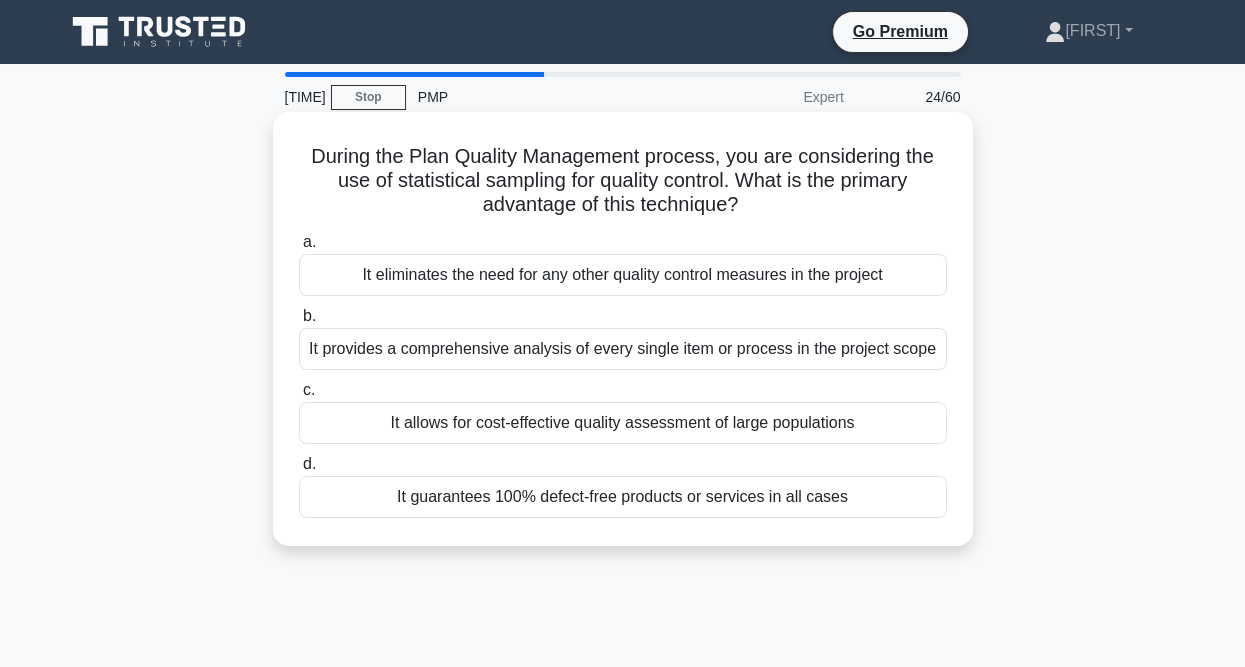 click on "It provides a comprehensive analysis of every single item or process in the project scope" at bounding box center [623, 349] 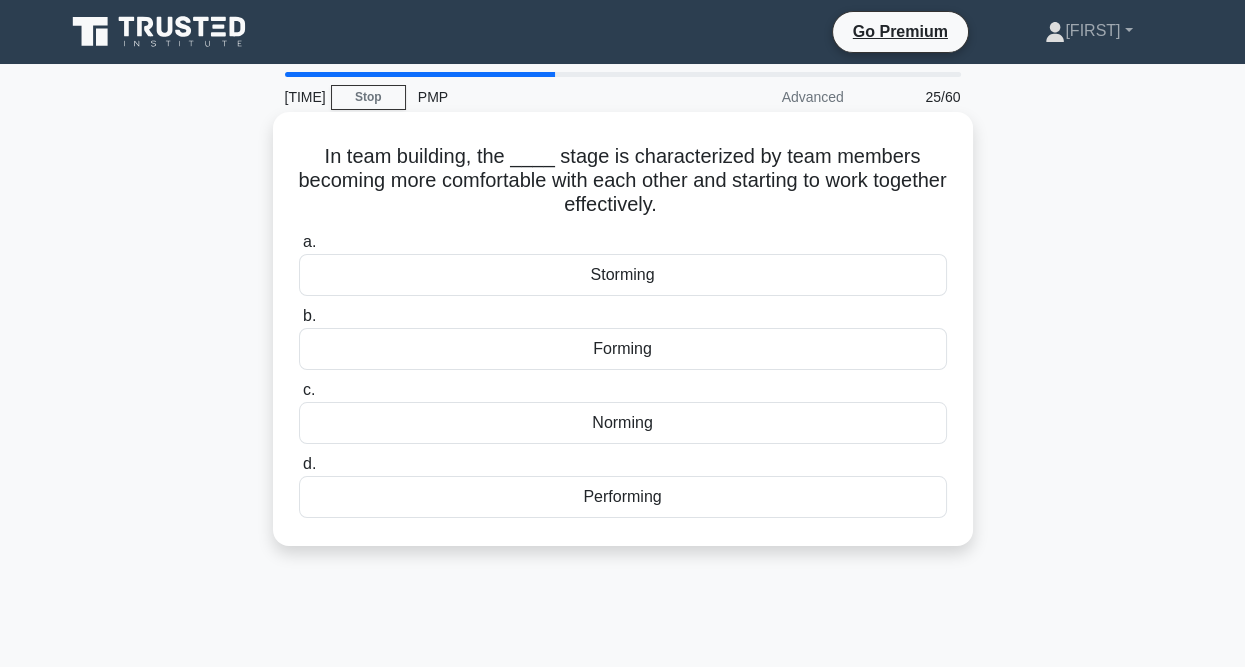 click on "Forming" at bounding box center [623, 349] 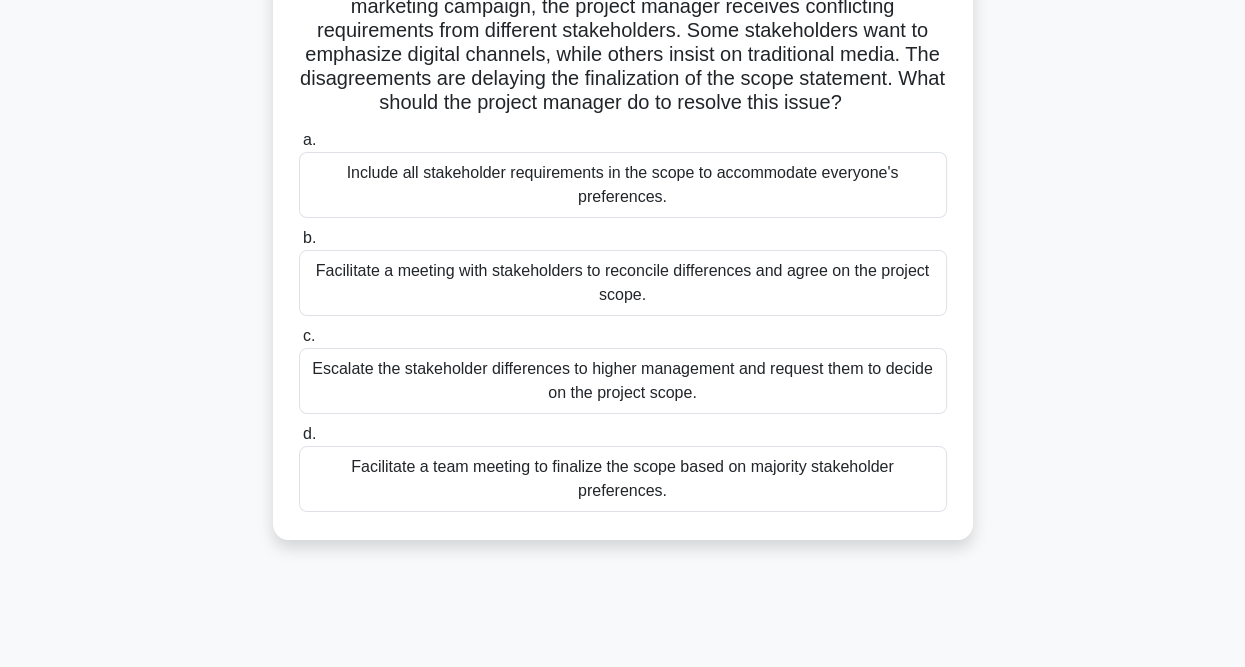 scroll, scrollTop: 200, scrollLeft: 0, axis: vertical 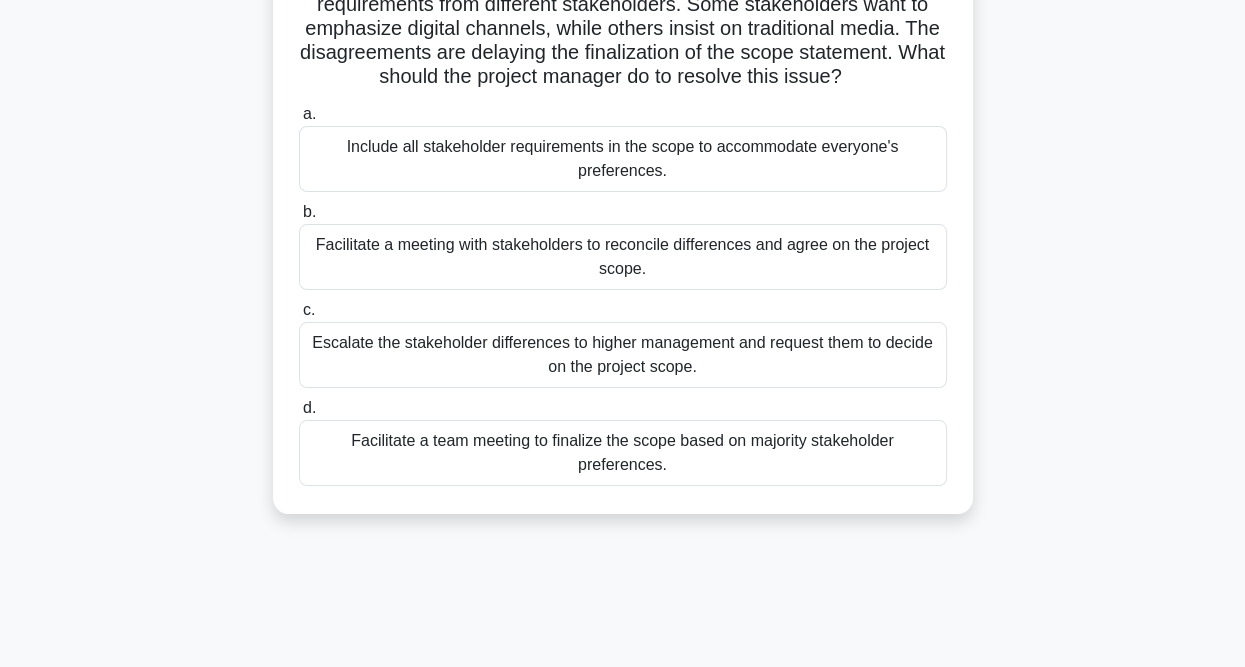 click on "Facilitate a meeting with stakeholders to reconcile differences and agree on the project scope." at bounding box center (623, 257) 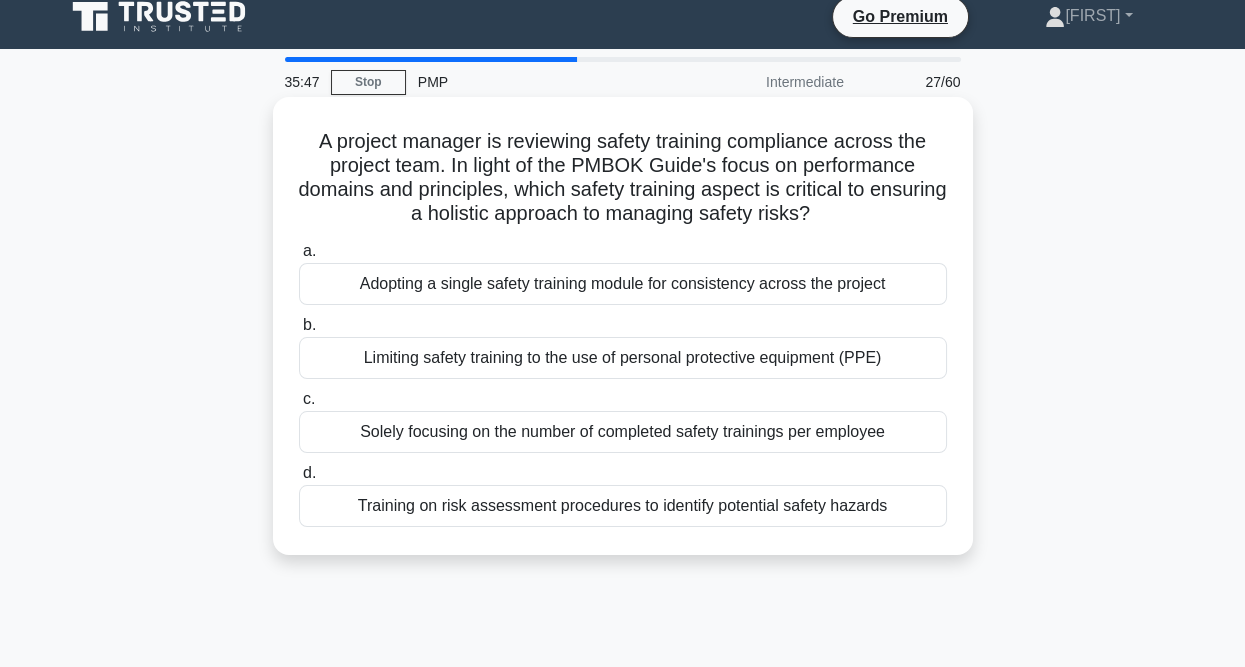 scroll, scrollTop: 0, scrollLeft: 0, axis: both 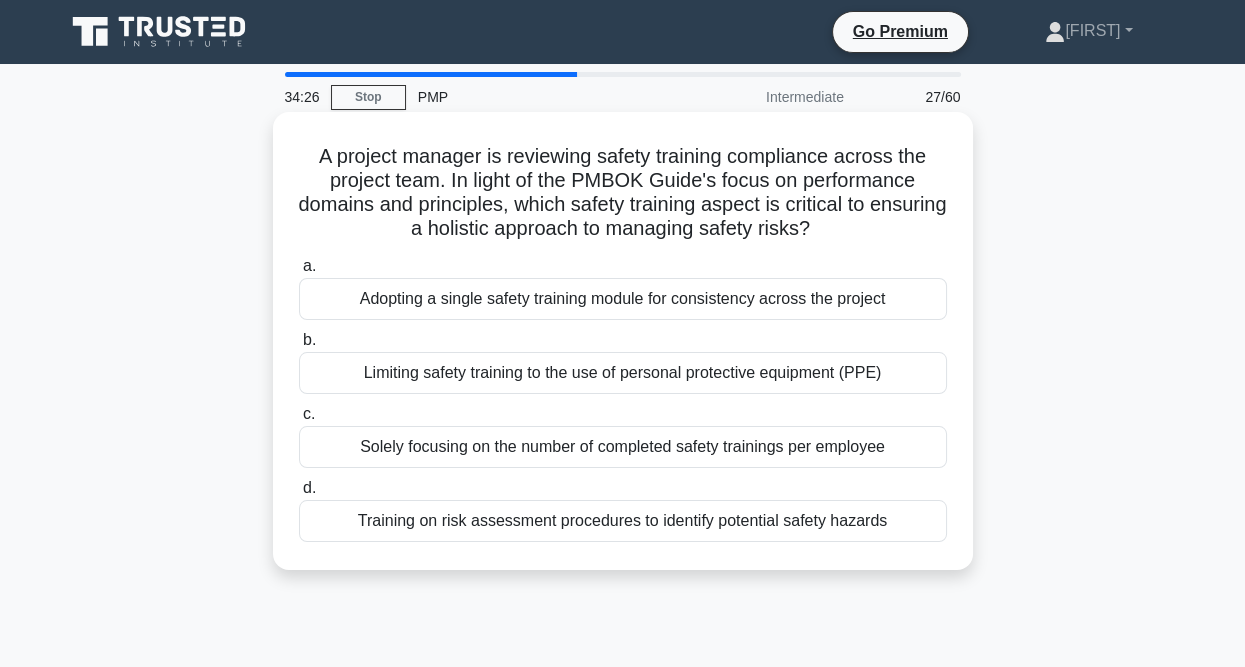 click on "Training on risk assessment procedures to identify potential safety hazards" at bounding box center (623, 521) 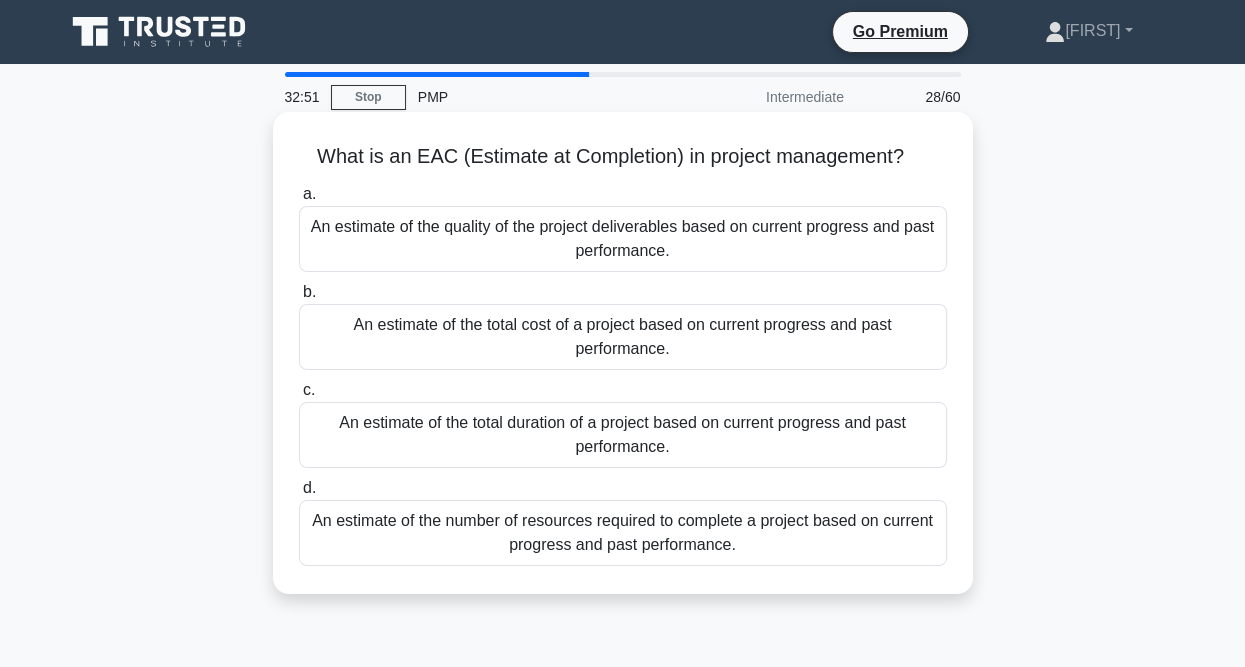 click on "An estimate of the number of resources required to complete a project based on current progress and past performance." at bounding box center (623, 533) 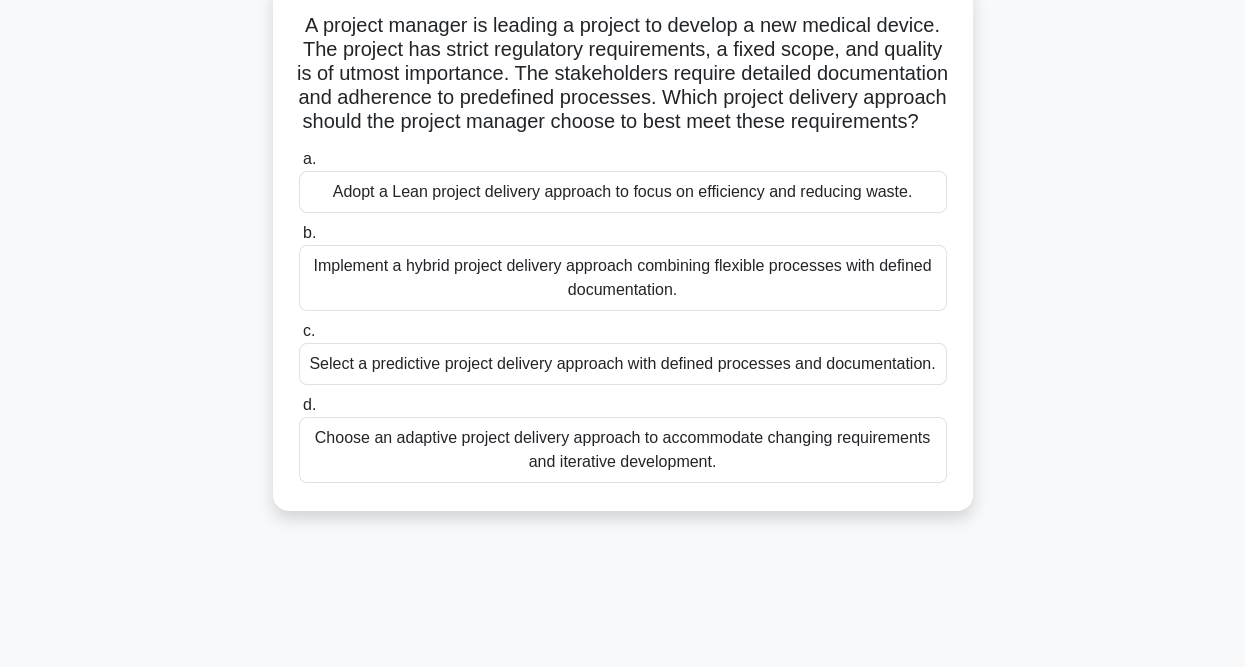 scroll, scrollTop: 100, scrollLeft: 0, axis: vertical 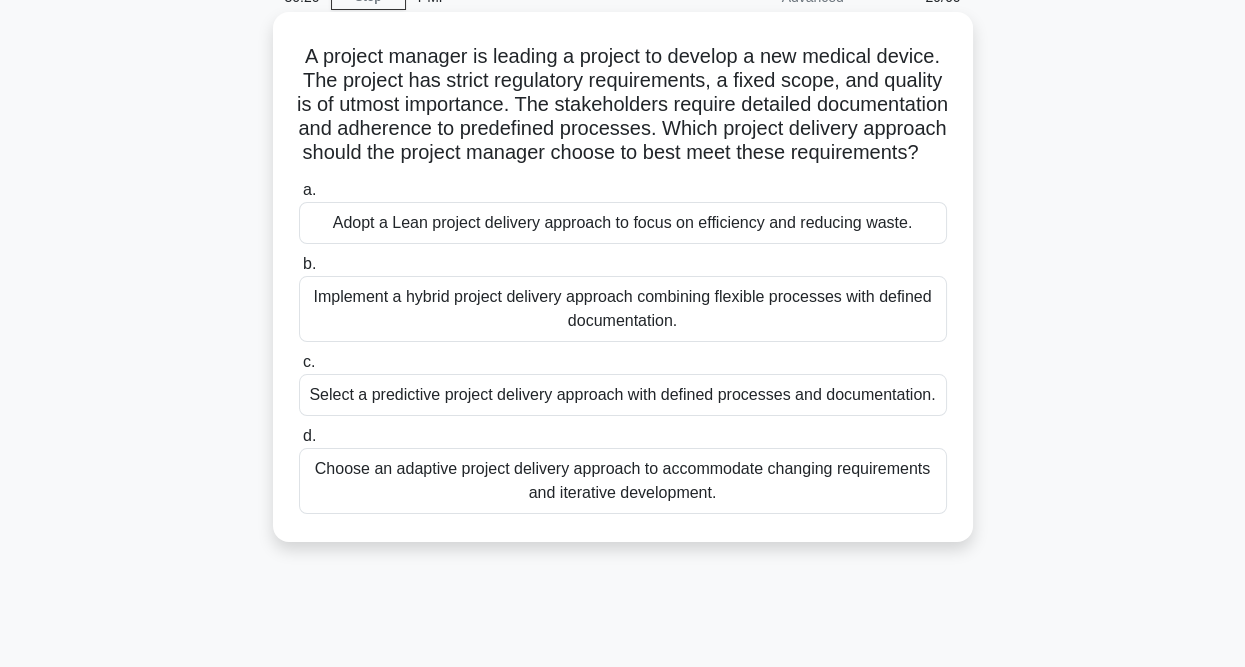 click on "Select a predictive project delivery approach with defined processes and documentation." at bounding box center [623, 395] 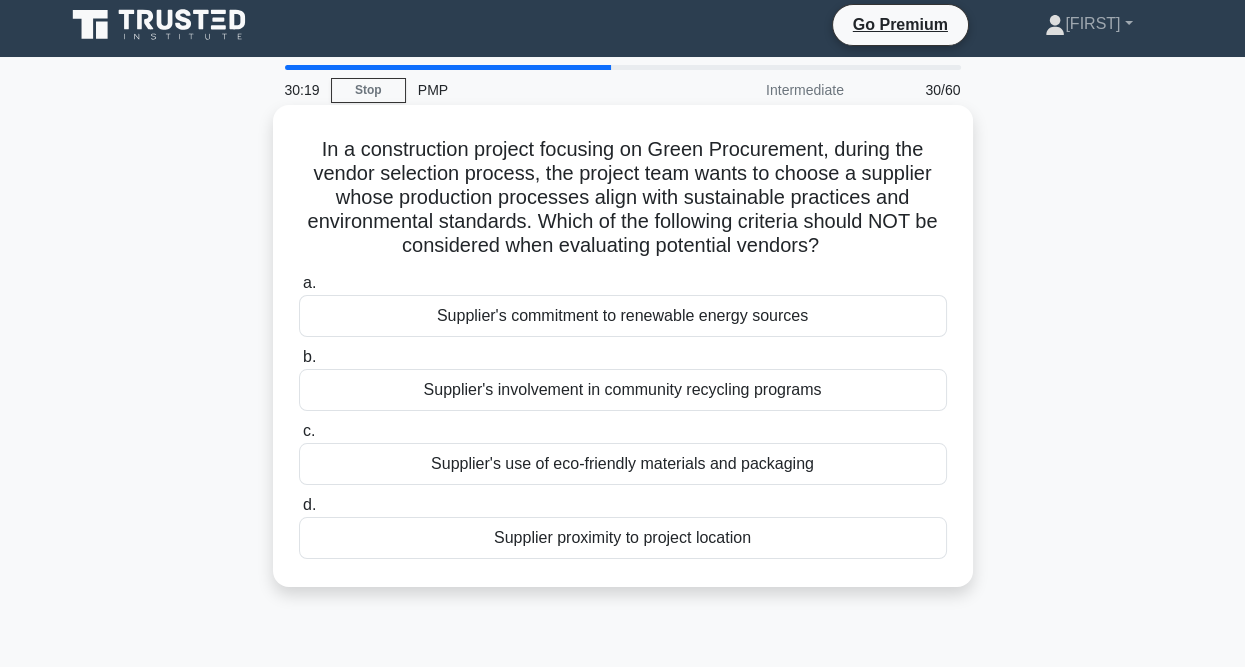 scroll, scrollTop: 0, scrollLeft: 0, axis: both 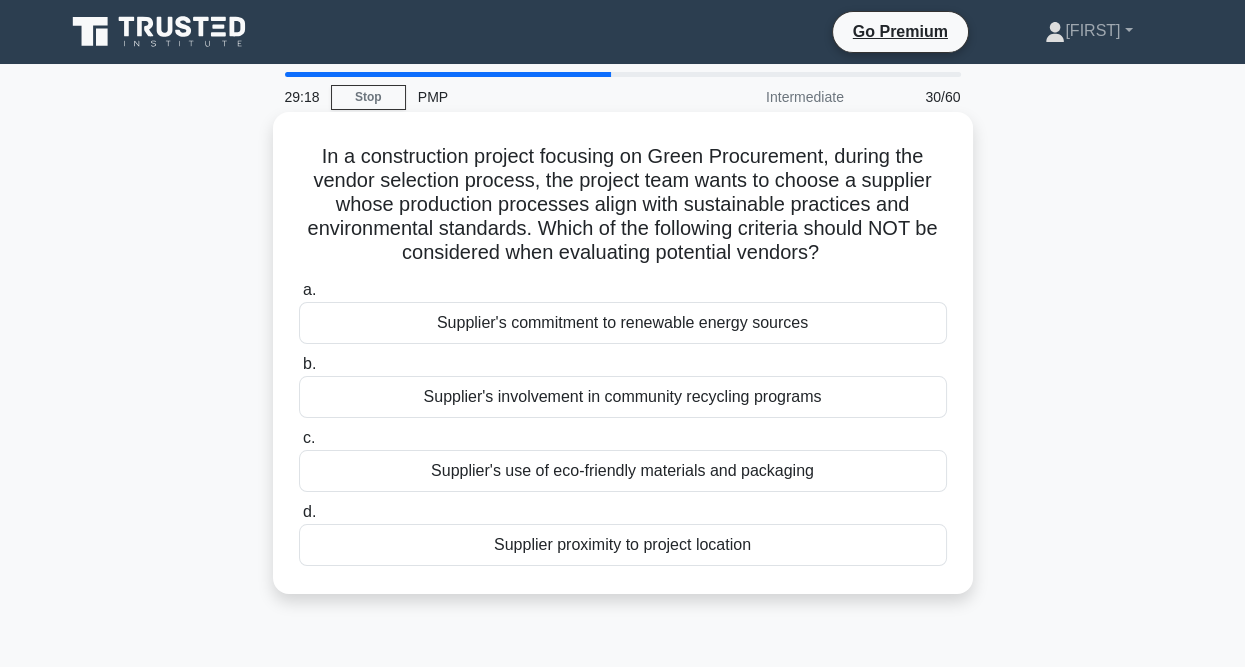 click on "Supplier proximity to project location" at bounding box center (623, 545) 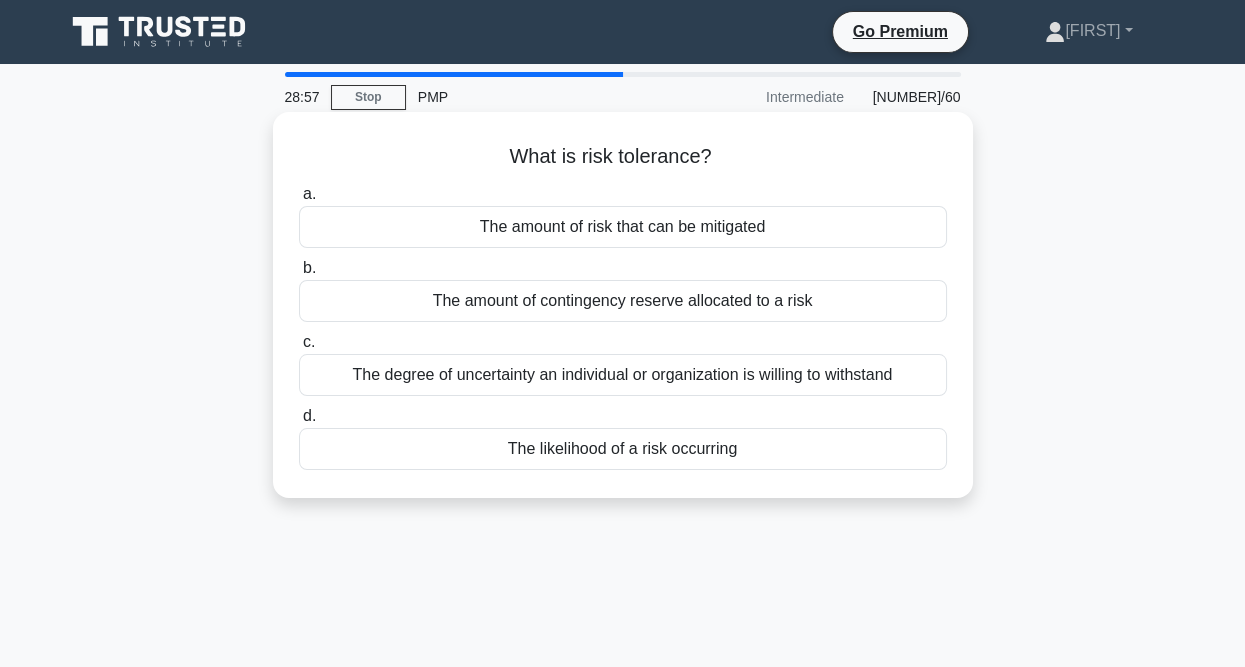 drag, startPoint x: 496, startPoint y: 156, endPoint x: 748, endPoint y: 160, distance: 252.03174 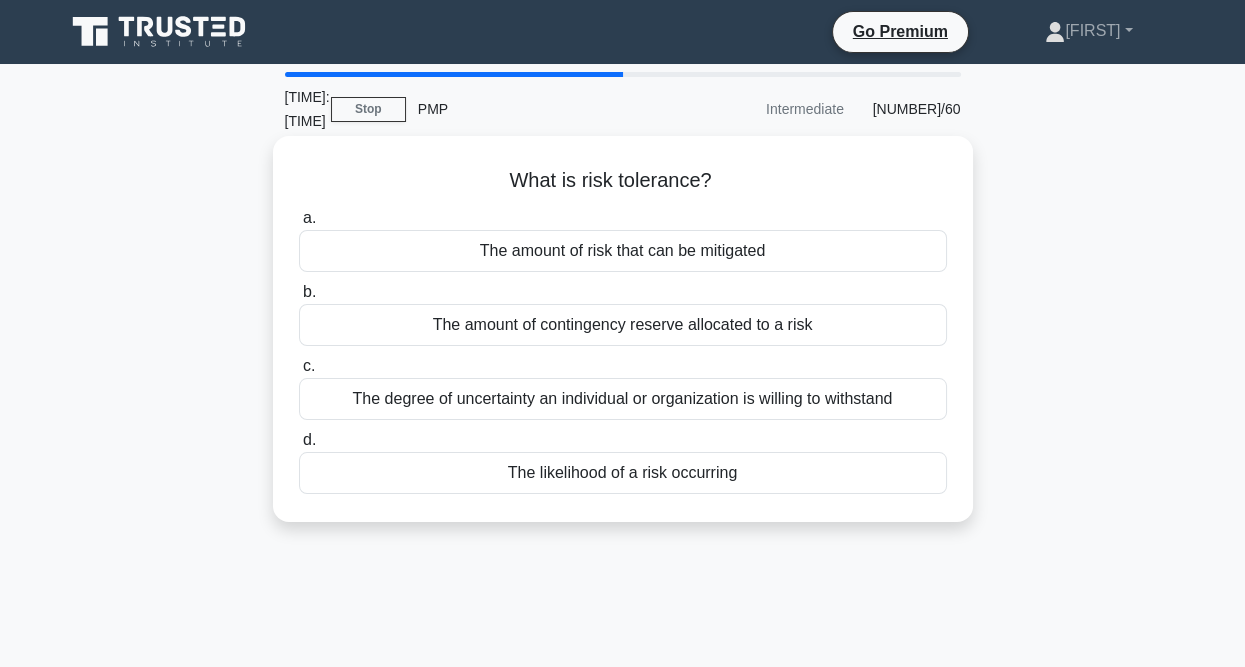 copy on "What is risk tolerance?" 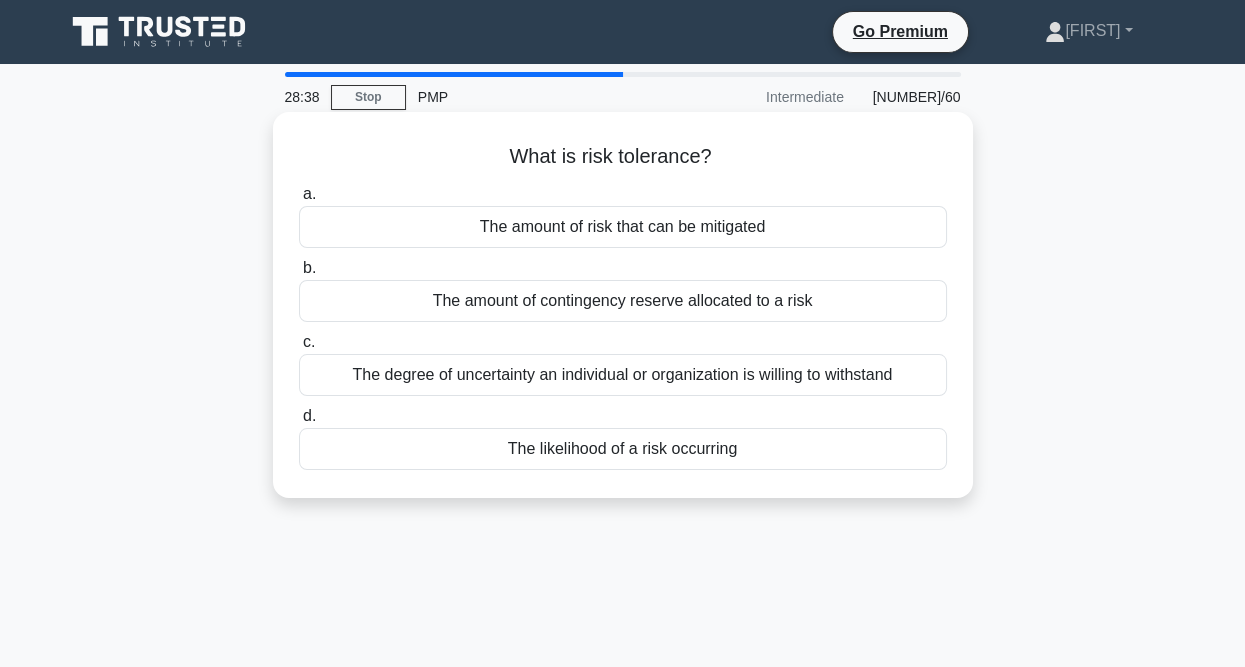 click on "What is risk tolerance?
.spinner_0XTQ{transform-origin:center;animation:spinner_y6GP .75s linear infinite}@keyframes spinner_y6GP{100%{transform:rotate(360deg)}}
a.
The amount of risk that can be mitigated
b. c. d." at bounding box center [623, 305] 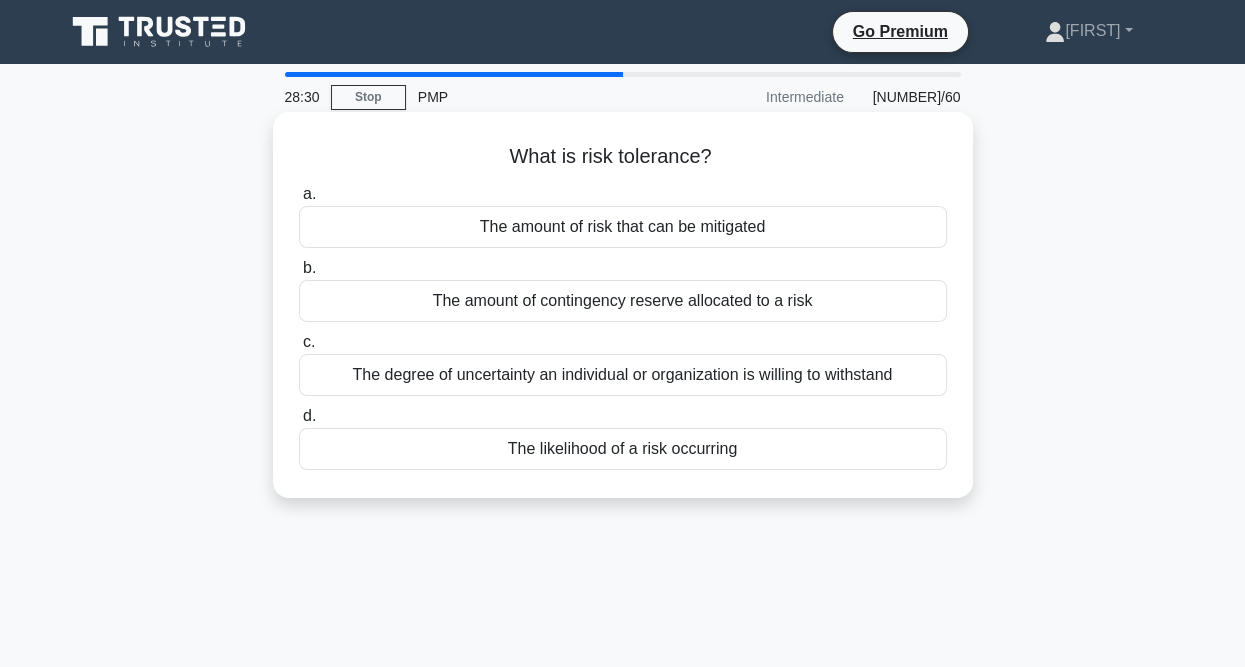 click on "The degree of uncertainty an individual or organization is willing to withstand" at bounding box center [623, 375] 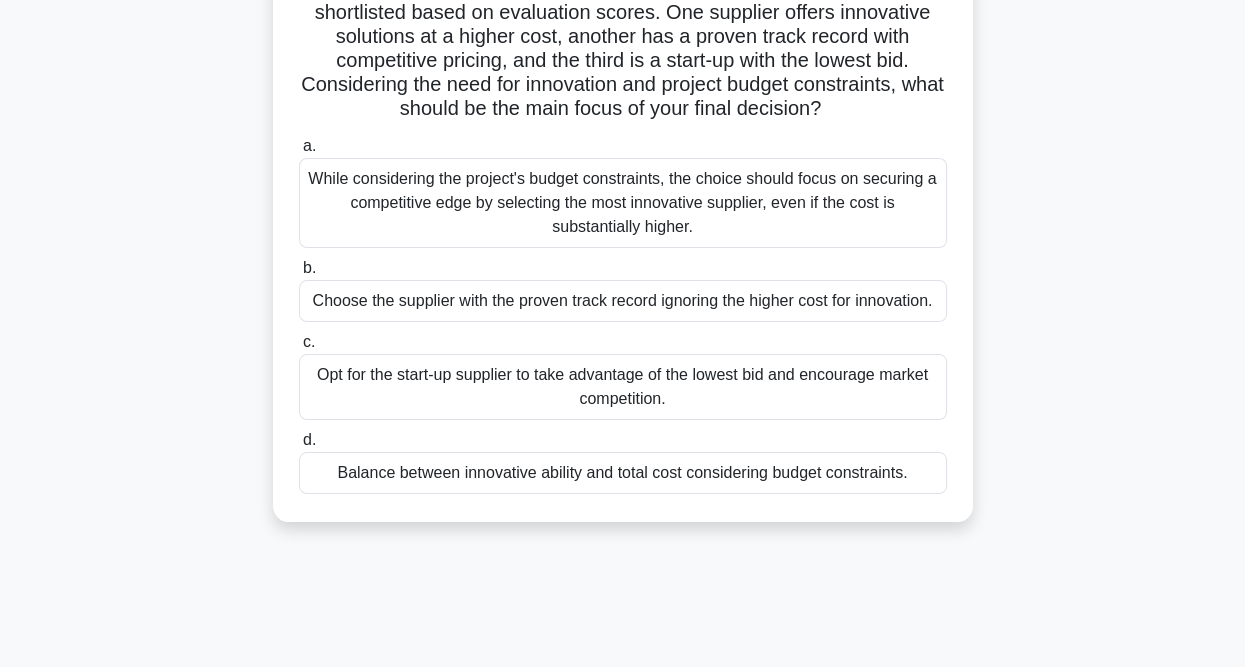 scroll, scrollTop: 200, scrollLeft: 0, axis: vertical 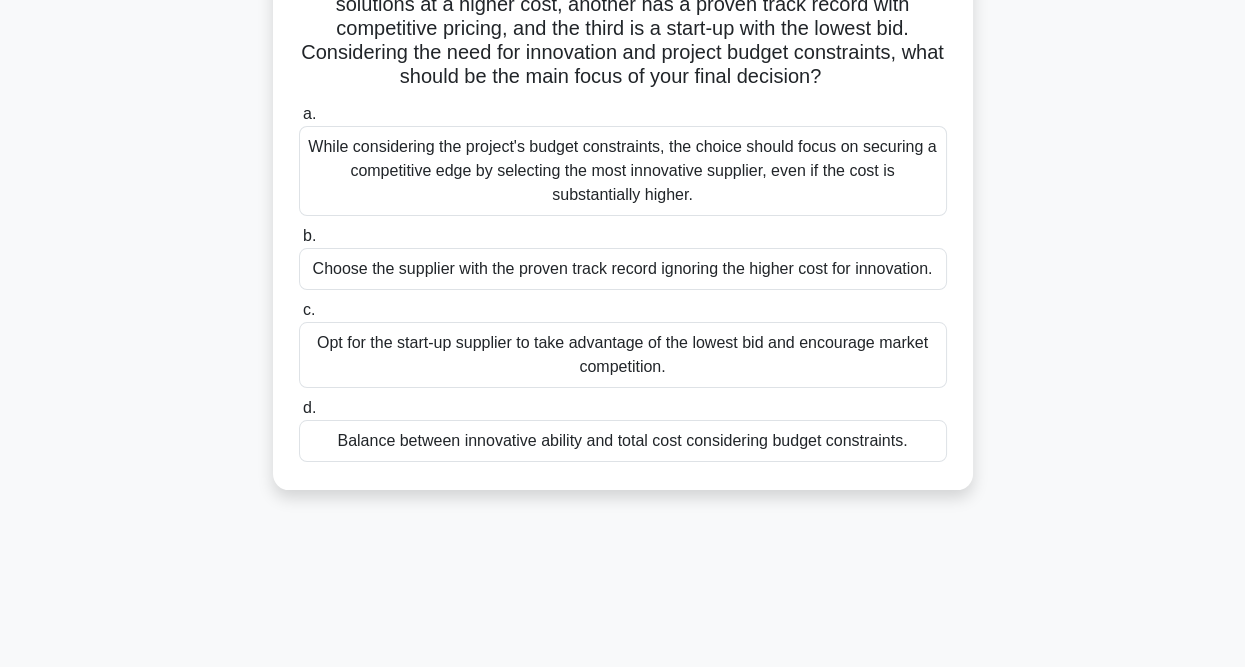 click on "Balance between innovative ability and total cost considering budget constraints." at bounding box center [623, 441] 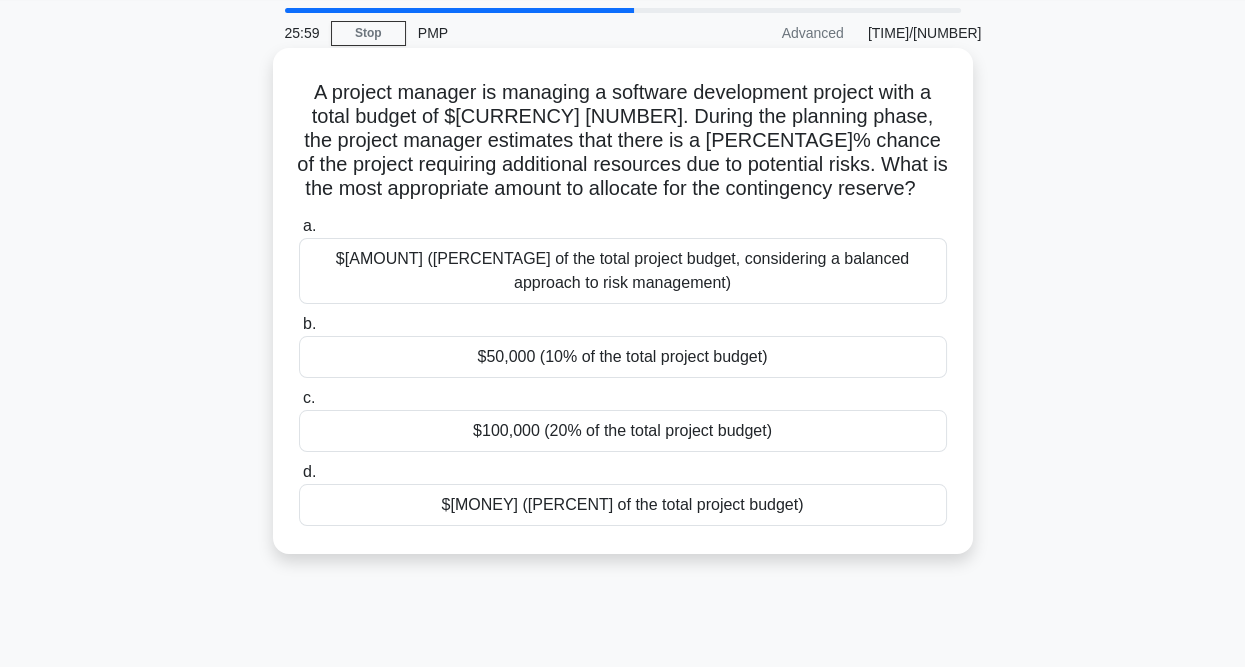 scroll, scrollTop: 0, scrollLeft: 0, axis: both 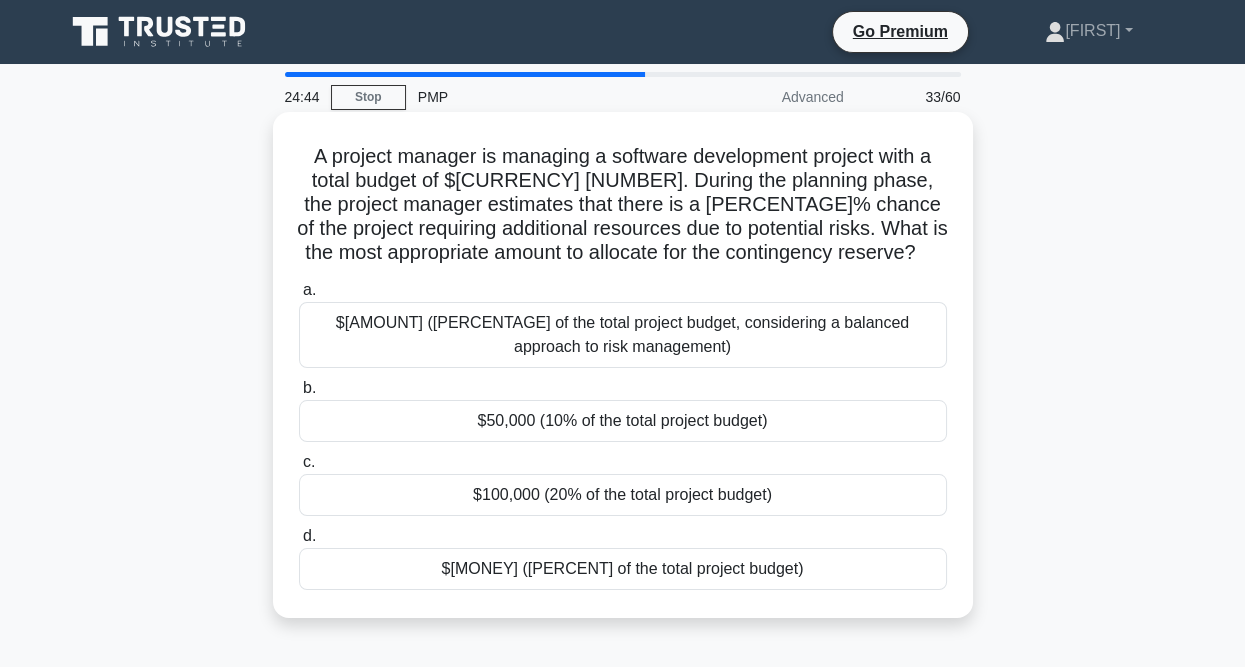 click on "$100,000 (20% of the total project budget)" at bounding box center (623, 495) 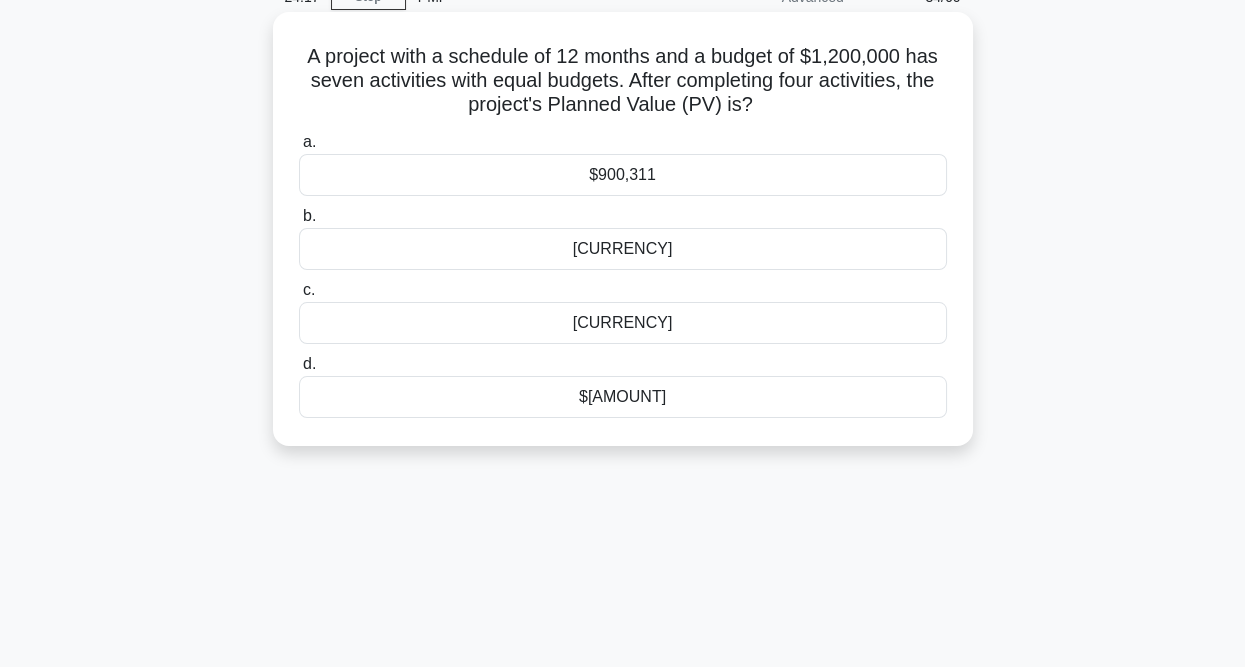 scroll, scrollTop: 0, scrollLeft: 0, axis: both 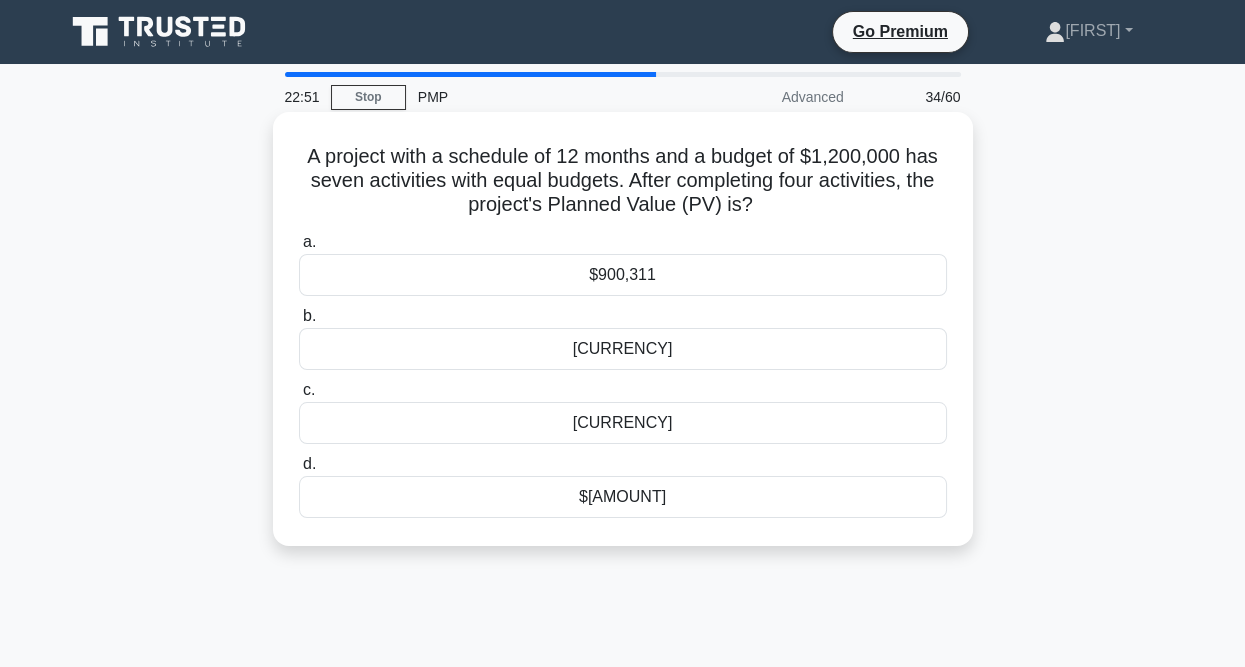 click on "$[AMOUNT]" at bounding box center (623, 497) 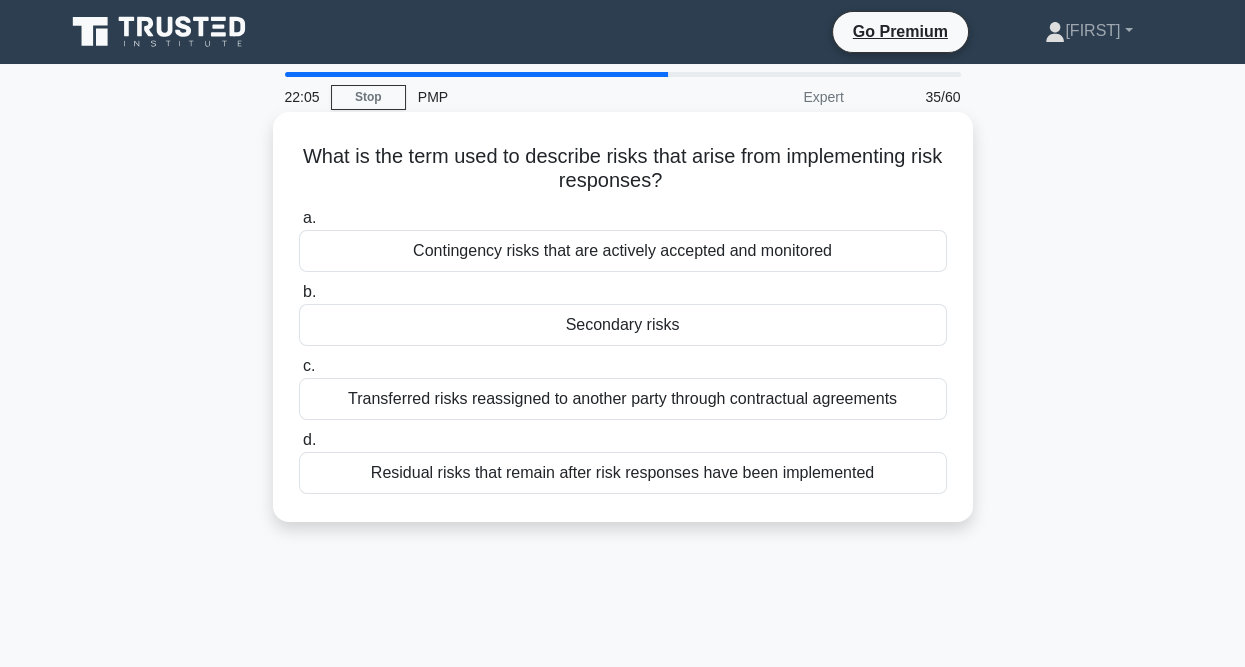 click on "Contingency risks that are actively accepted and monitored" at bounding box center [623, 251] 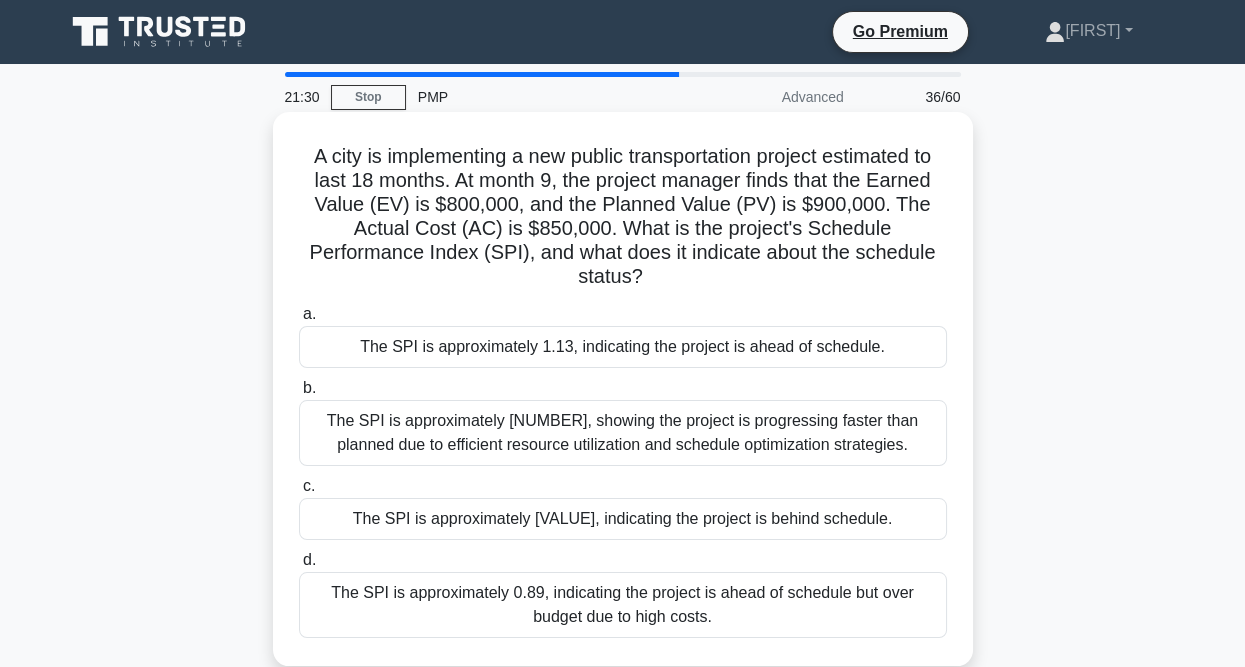 click on "The SPI is approximately [VALUE], indicating the project is behind schedule." at bounding box center (623, 519) 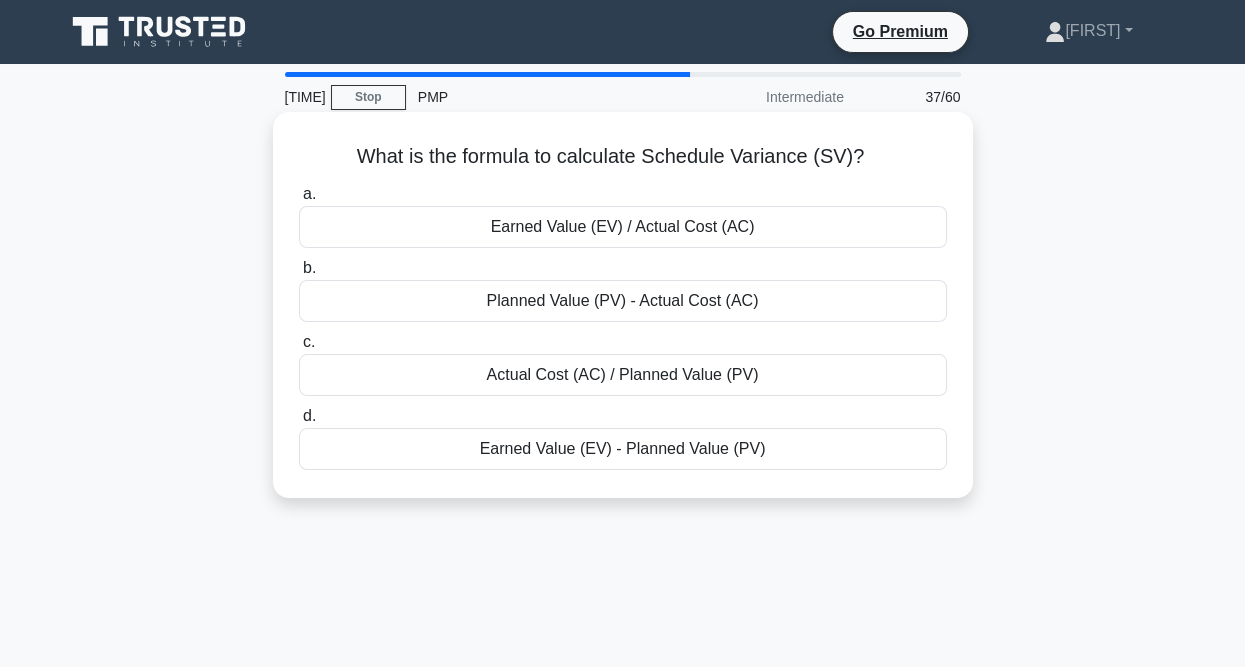 click on "Planned Value (PV) - Actual Cost (AC)" at bounding box center [623, 301] 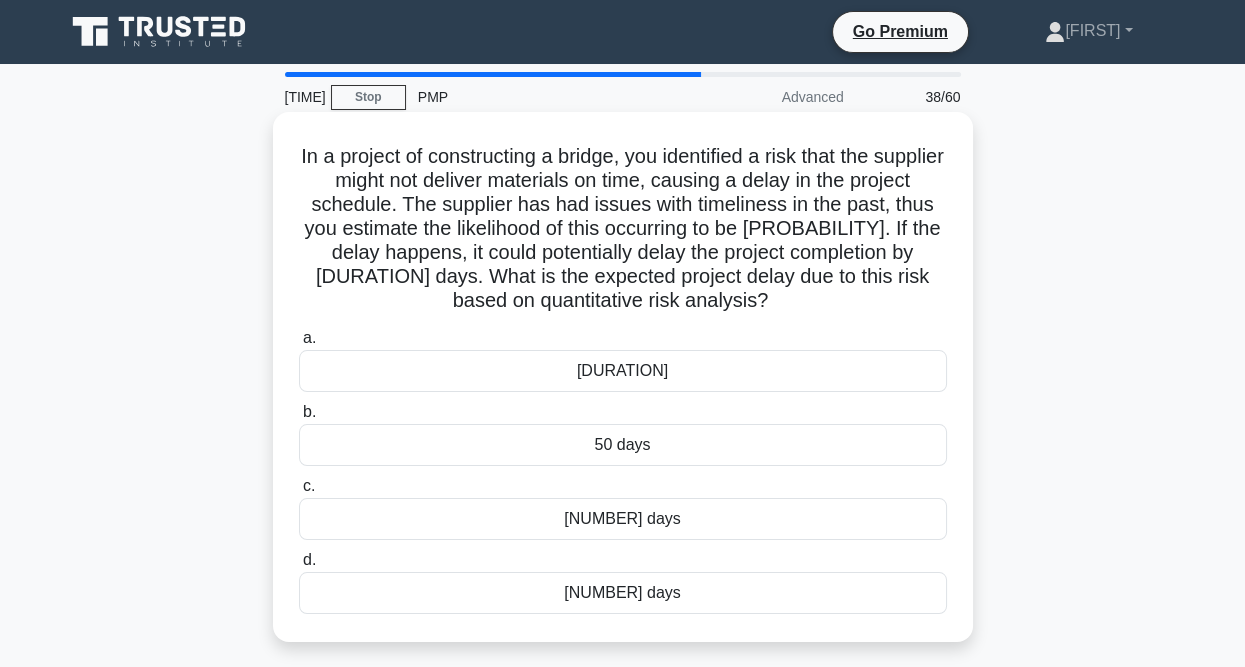 click on "[NUMBER] days" at bounding box center [623, 593] 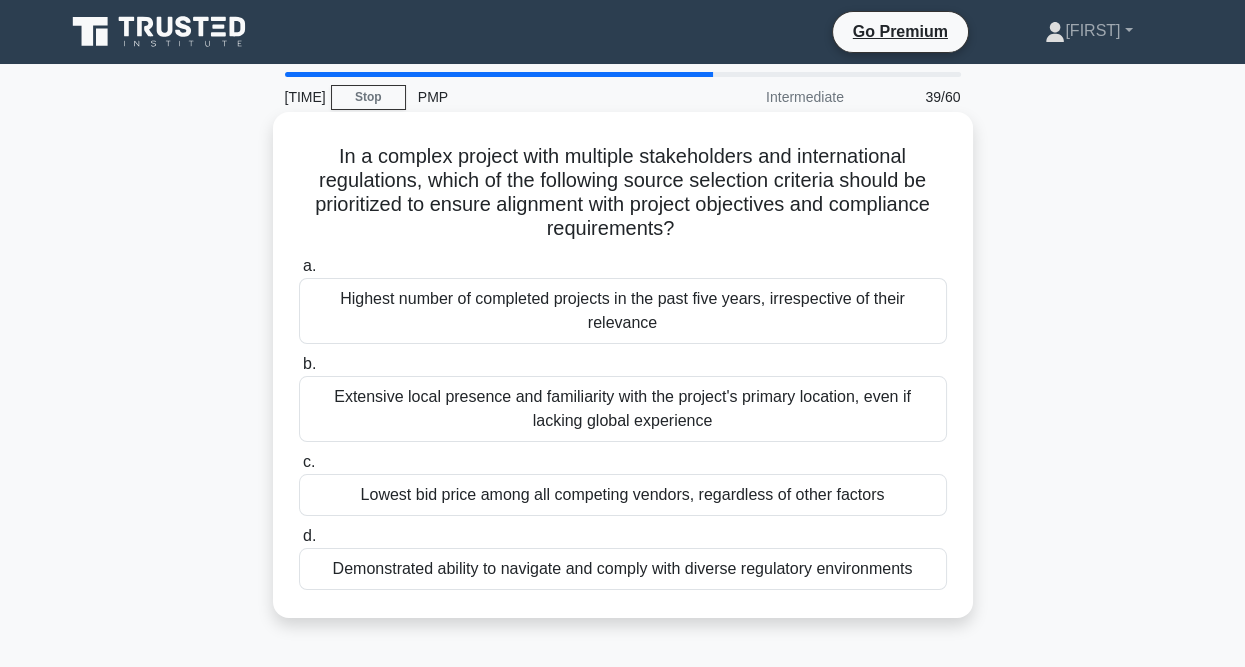 click on "Demonstrated ability to navigate and comply with diverse regulatory environments" at bounding box center (623, 569) 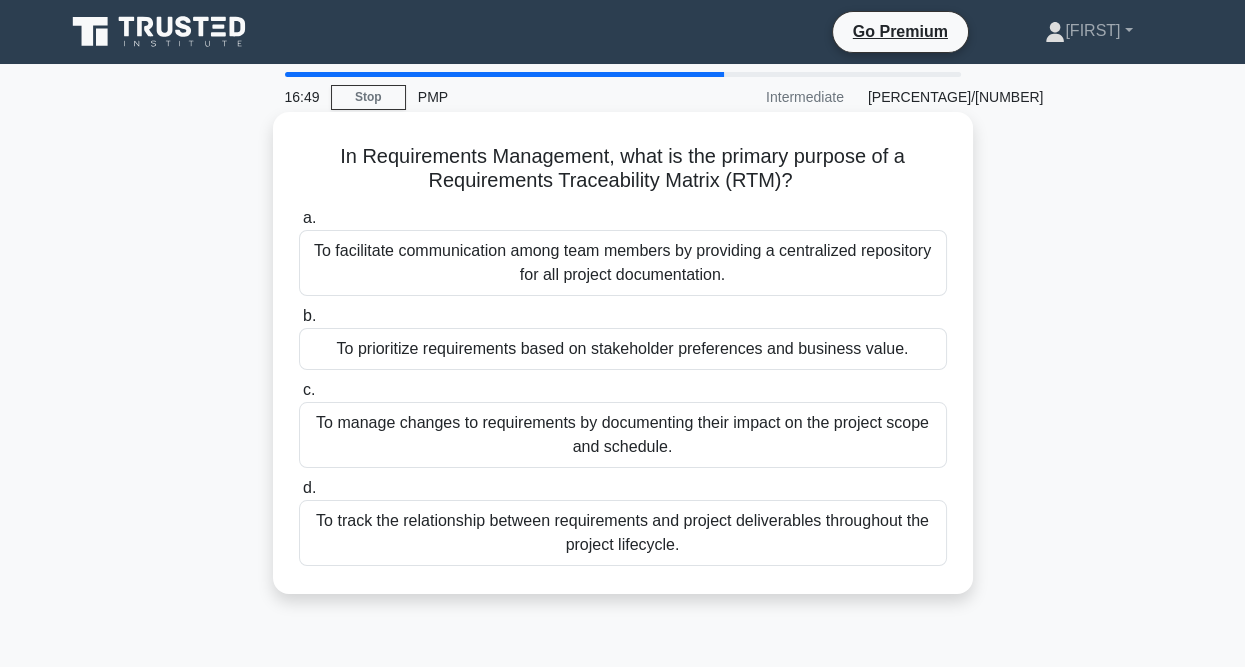 click on "To track the relationship between requirements and project deliverables throughout the project lifecycle." at bounding box center [623, 533] 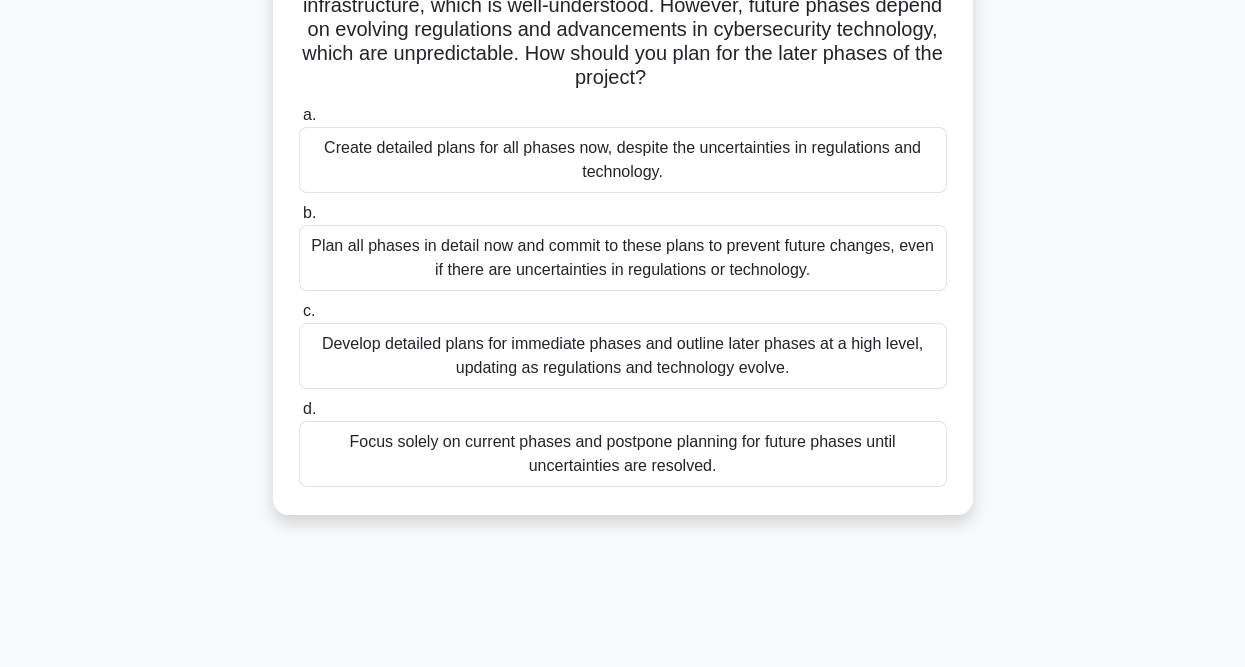 scroll, scrollTop: 200, scrollLeft: 0, axis: vertical 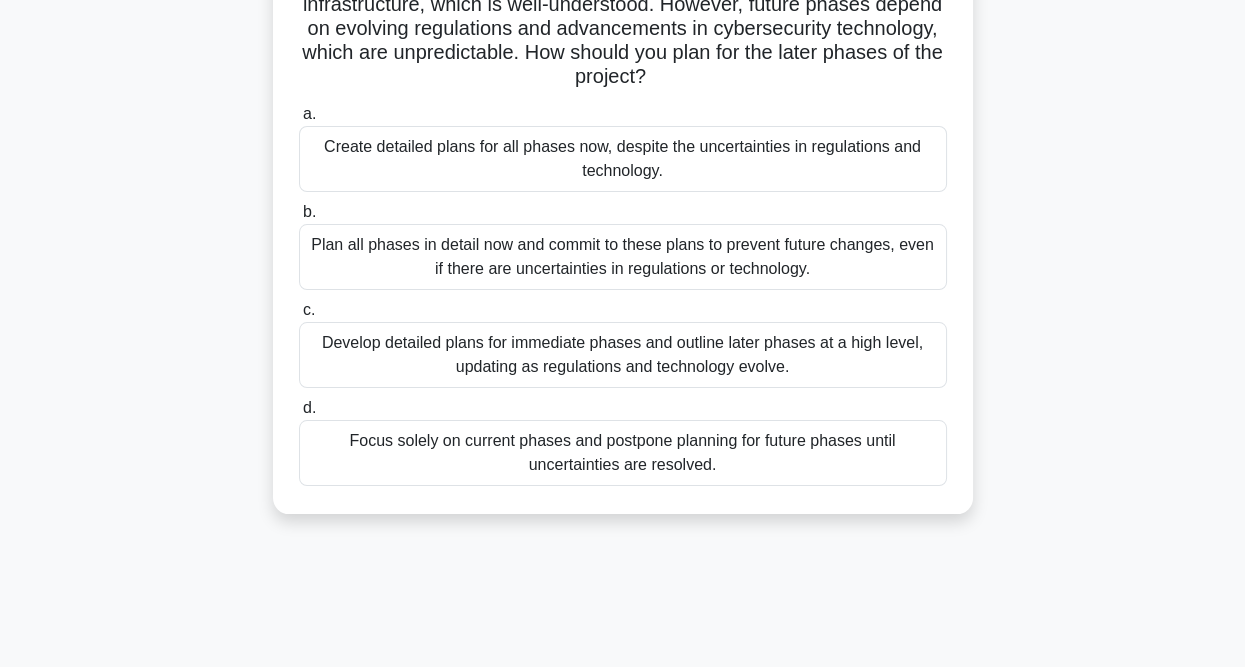 click on "Plan all phases in detail now and commit to these plans to prevent future changes, even if there are uncertainties in regulations or technology." at bounding box center [623, 257] 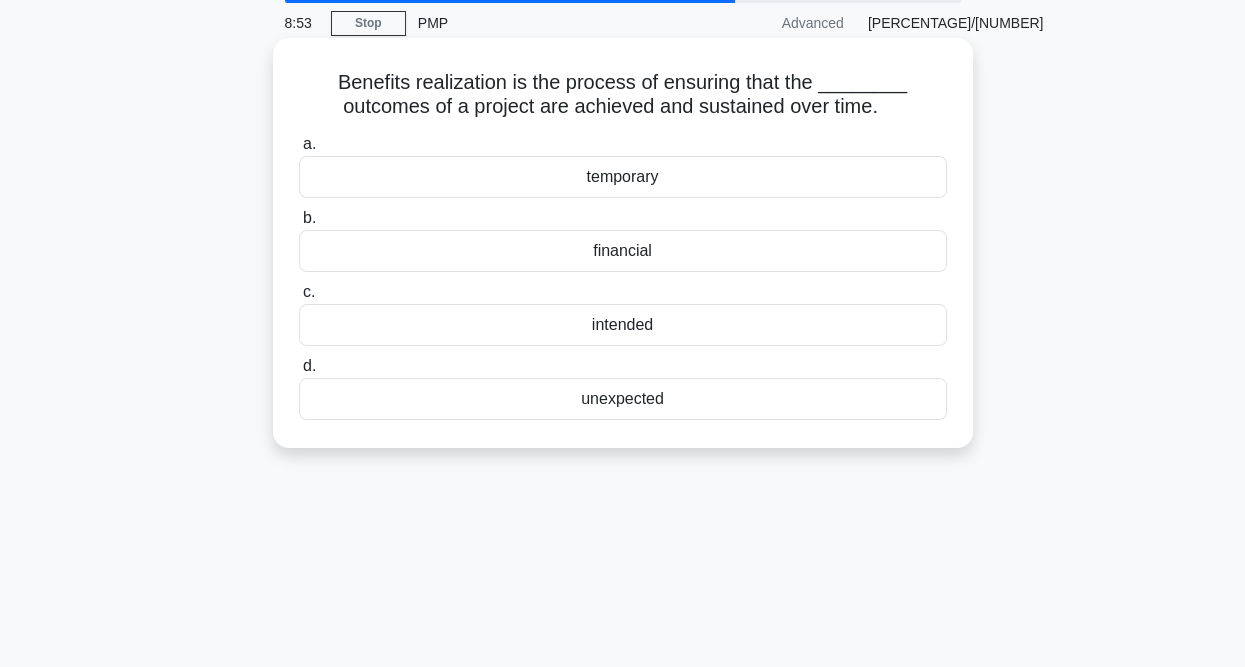 scroll, scrollTop: 0, scrollLeft: 0, axis: both 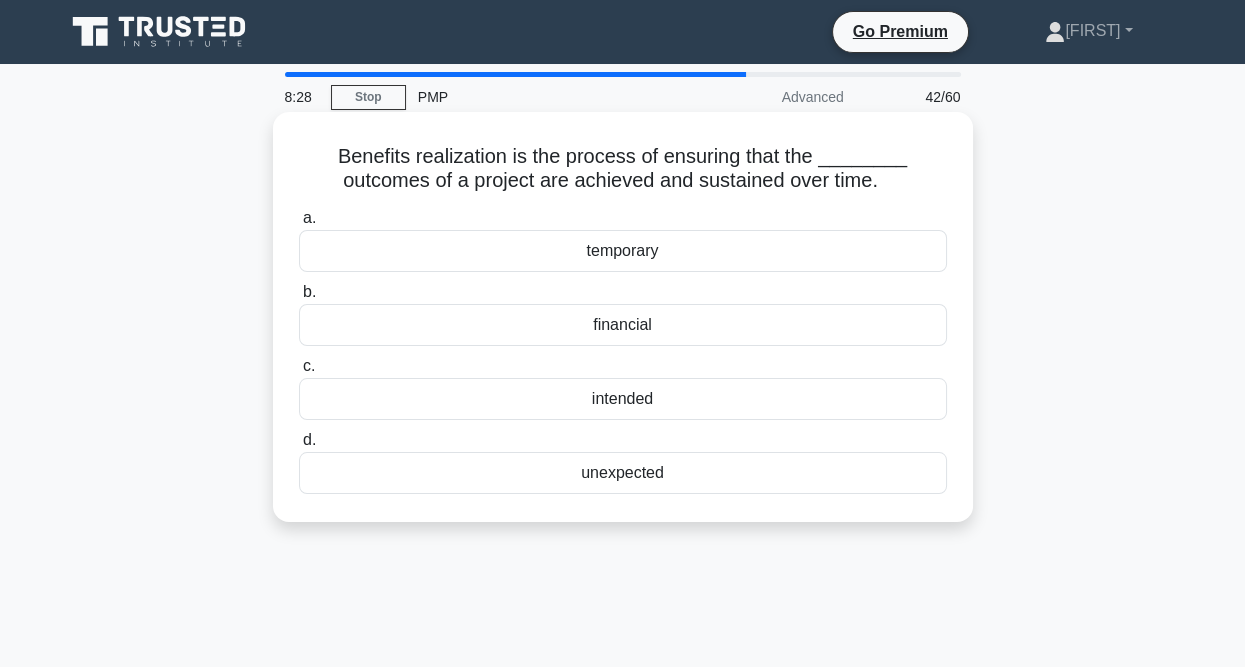 click on "intended" at bounding box center (623, 399) 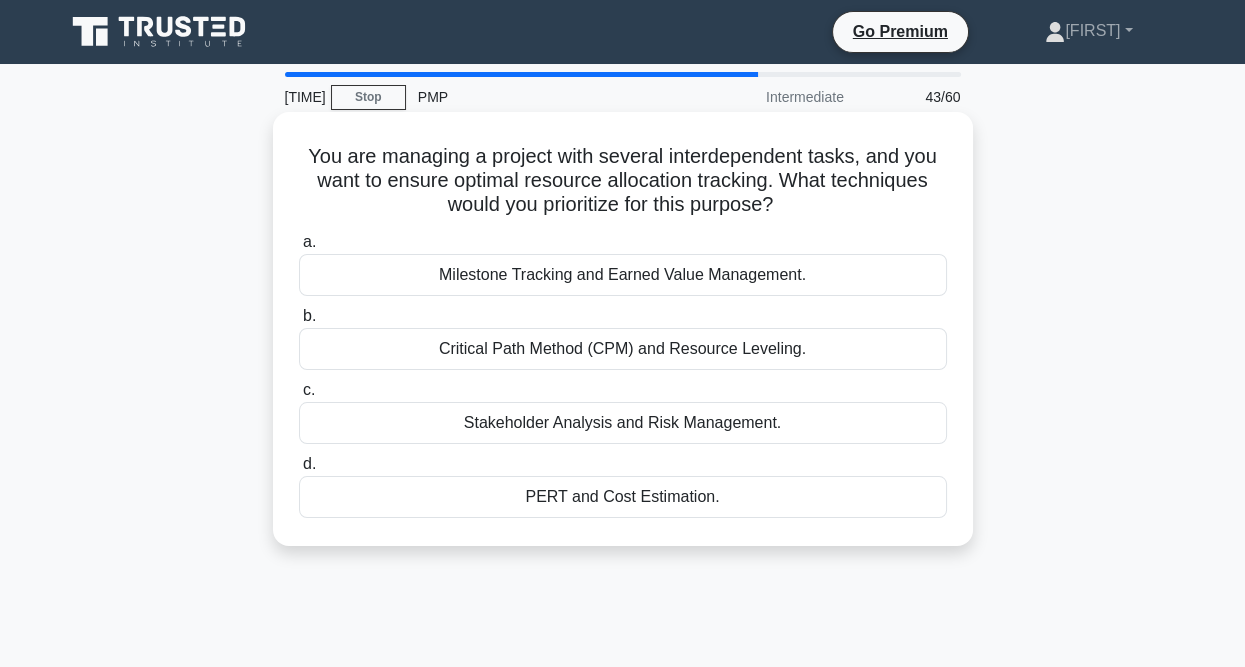 click on "Stakeholder Analysis and Risk Management." at bounding box center (623, 423) 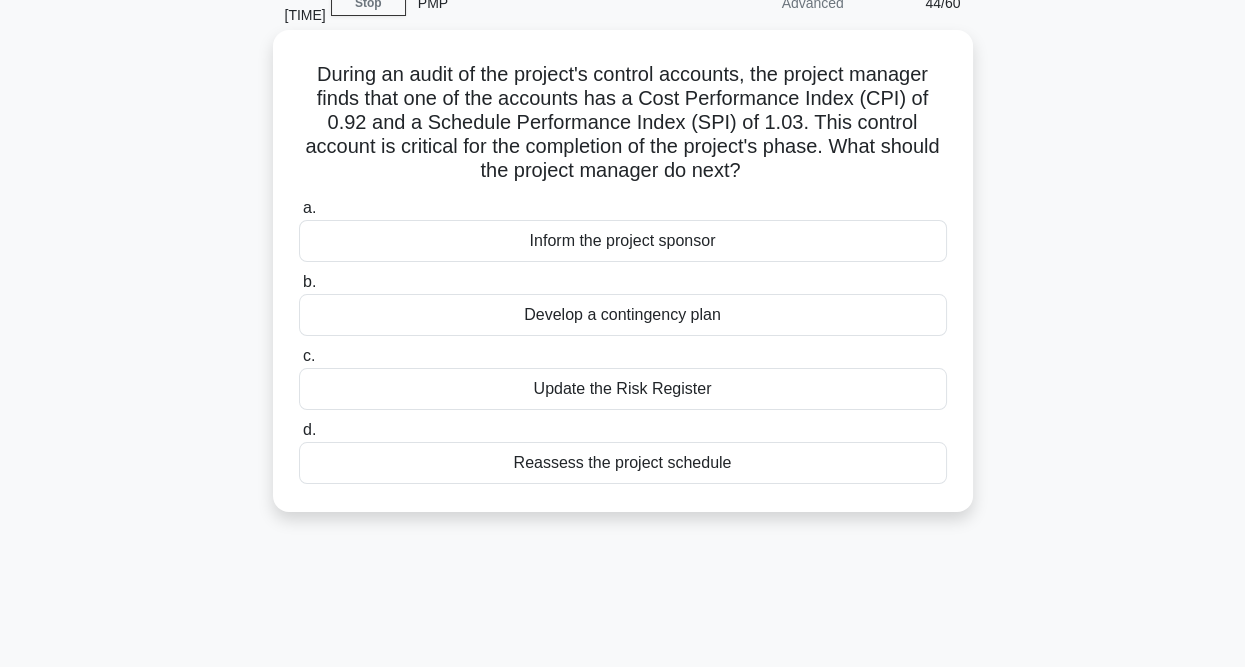 scroll, scrollTop: 0, scrollLeft: 0, axis: both 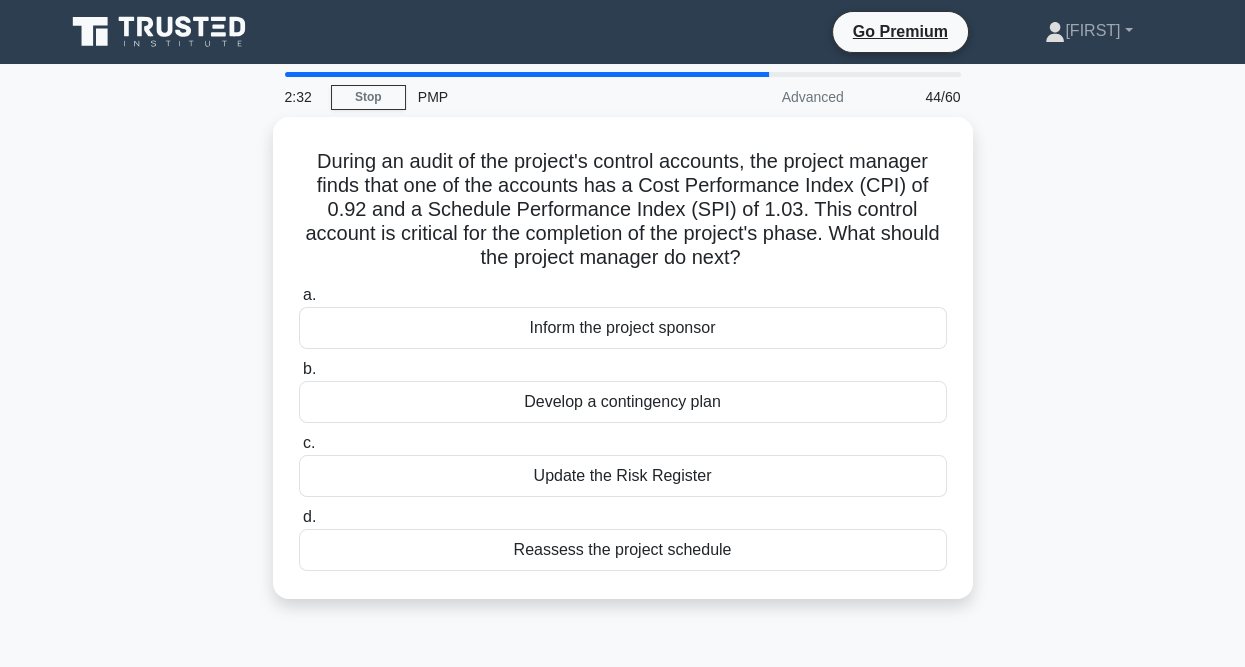 click on "During the execution of a construction project, the team identified a new risk related to weather conditions. What should the project manager do first?
.spinner_0XTQ{transform-origin:center;animation:spinner_y6GP .75s linear infinite}@keyframes spinner_y6GP{100%{transform:rotate(360deg)}}
a.
Inform the project sponsor
b. c. d." at bounding box center (623, 370) 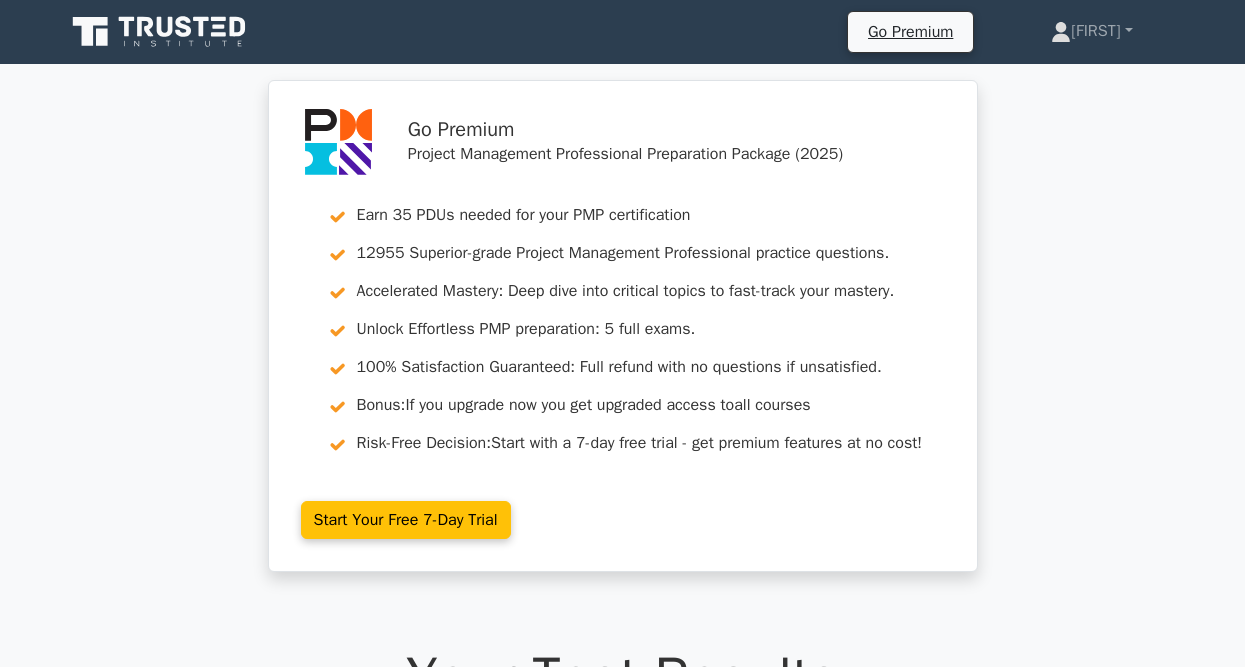 scroll, scrollTop: 0, scrollLeft: 0, axis: both 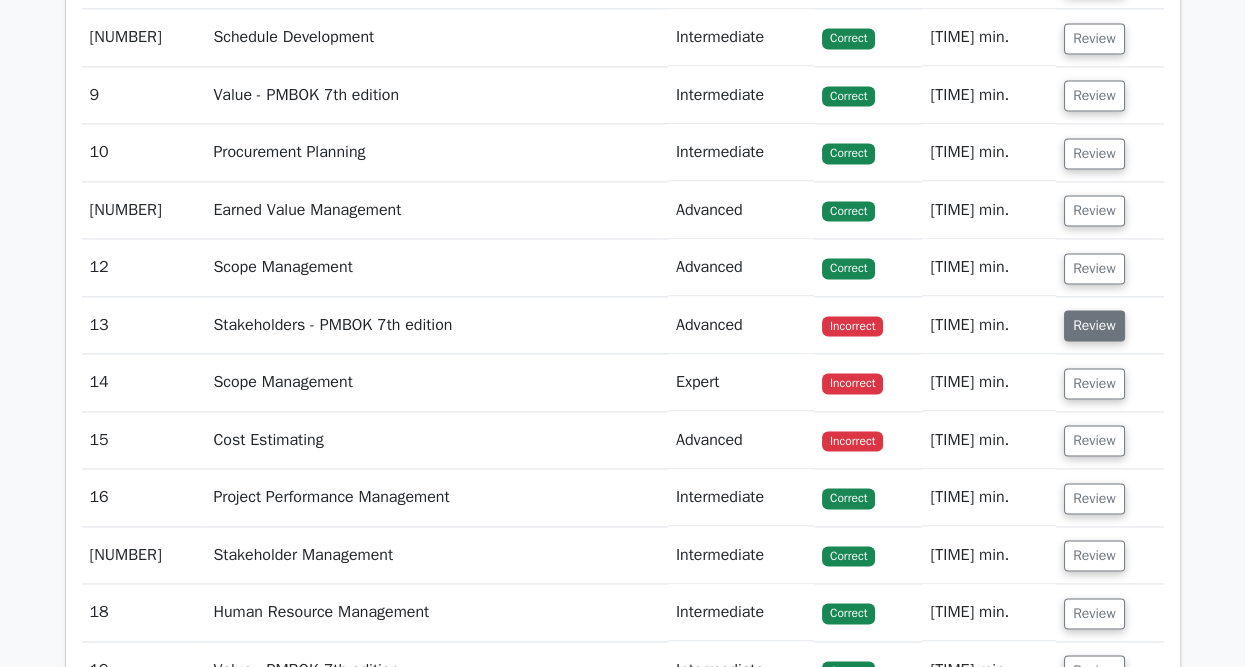 click on "Review" at bounding box center [1094, 325] 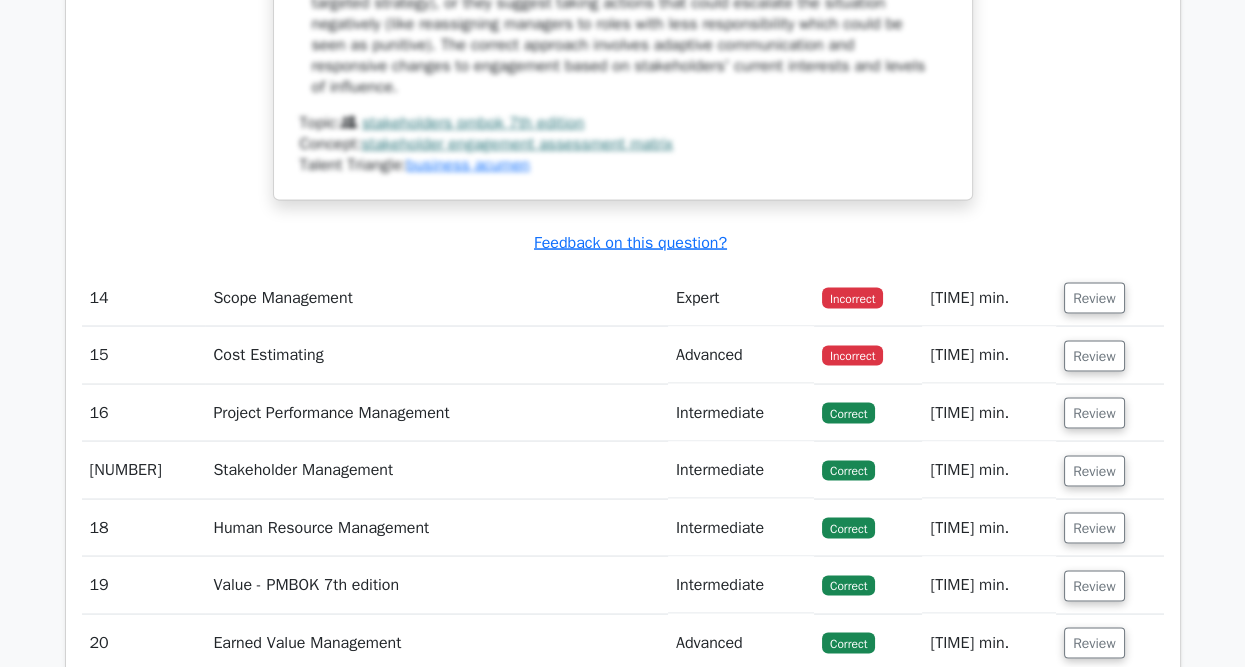 scroll, scrollTop: 5400, scrollLeft: 0, axis: vertical 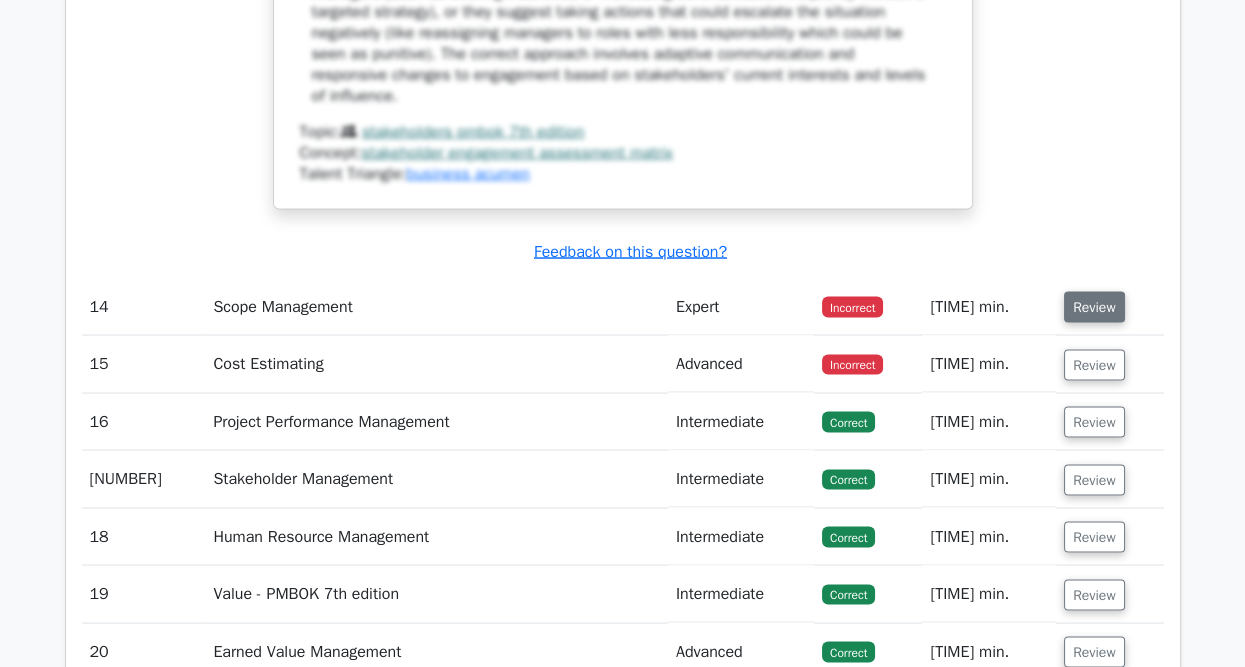 click on "Review" at bounding box center [1094, 307] 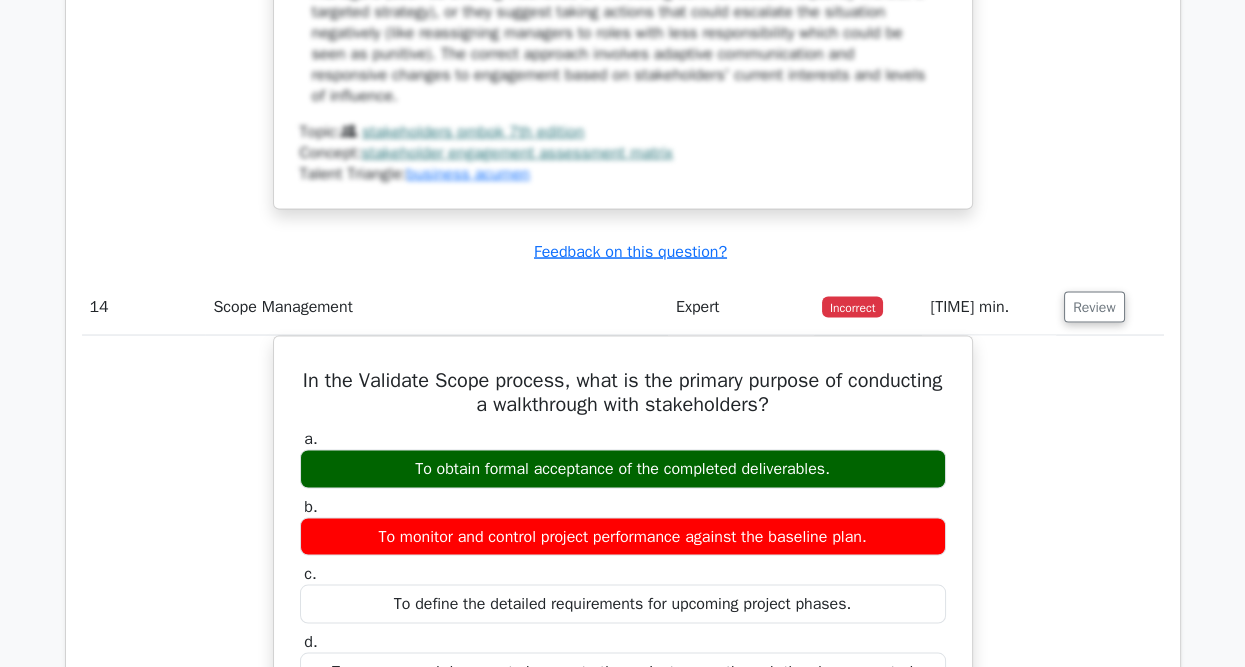 scroll, scrollTop: 5500, scrollLeft: 0, axis: vertical 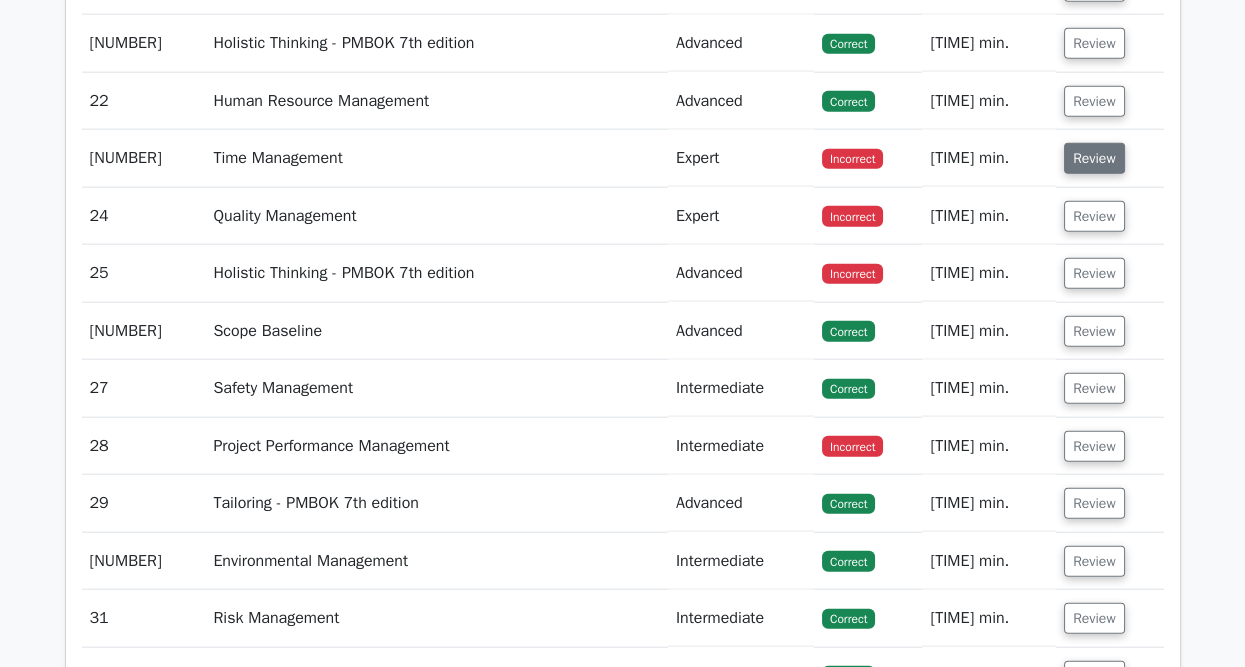 click on "Review" at bounding box center (1094, 158) 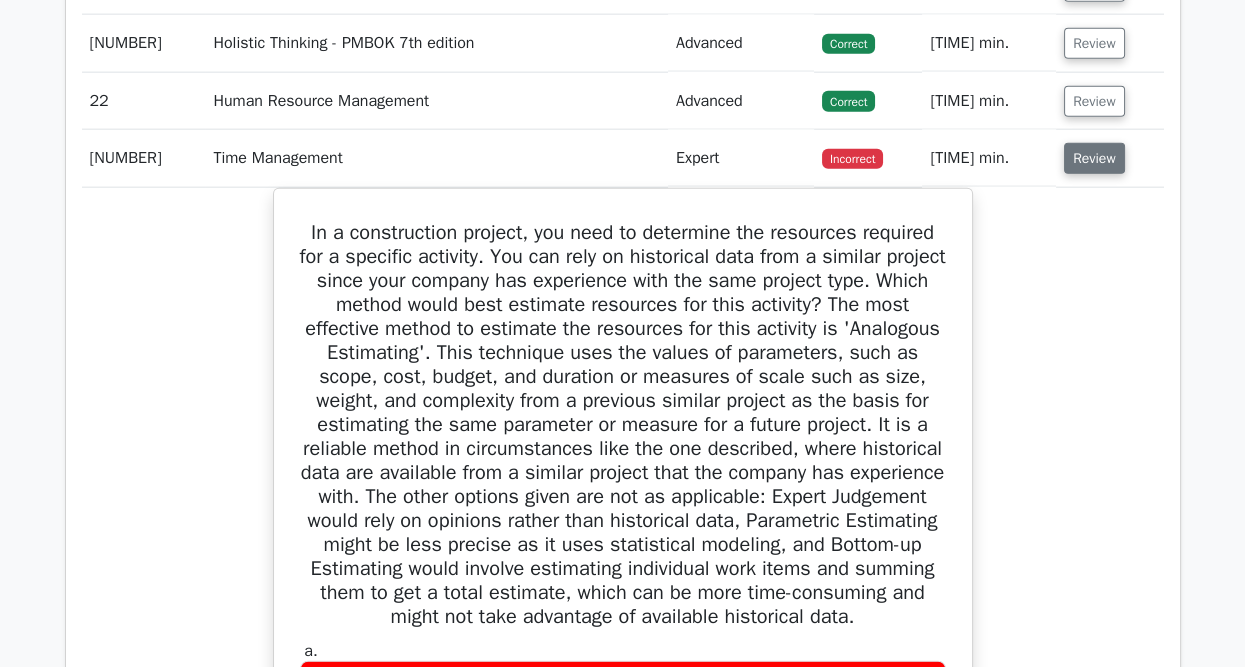 click on "Review" at bounding box center [1094, 158] 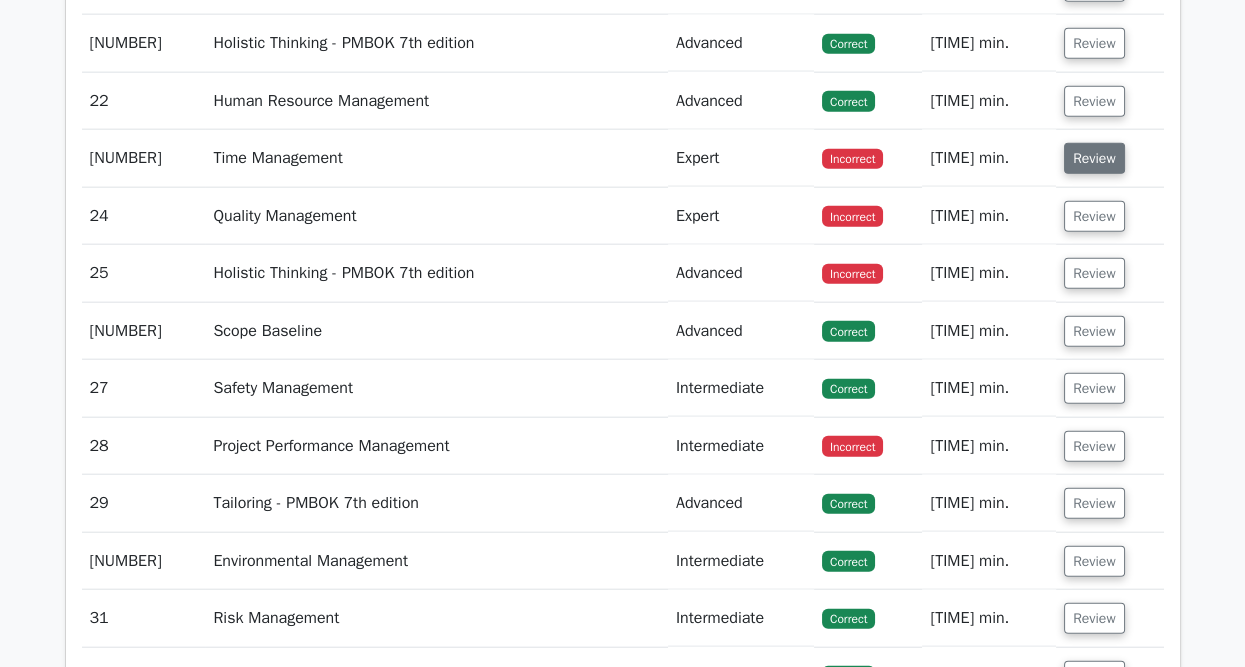 click on "Review" at bounding box center [1094, 158] 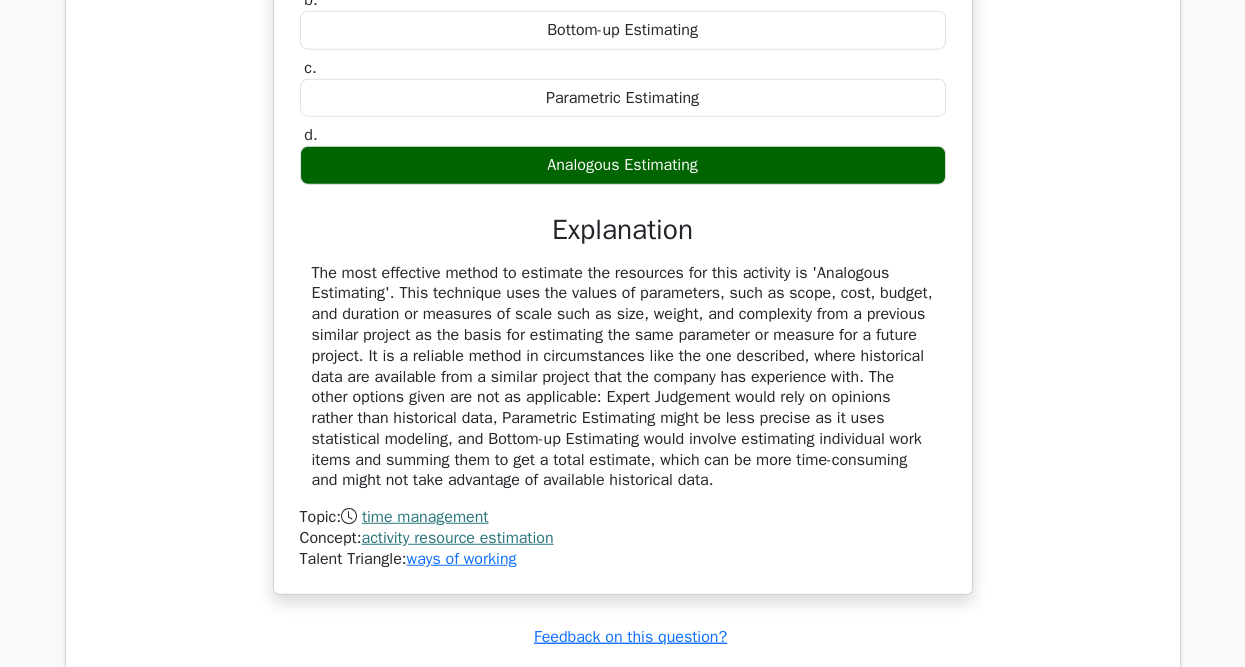 scroll, scrollTop: 7800, scrollLeft: 0, axis: vertical 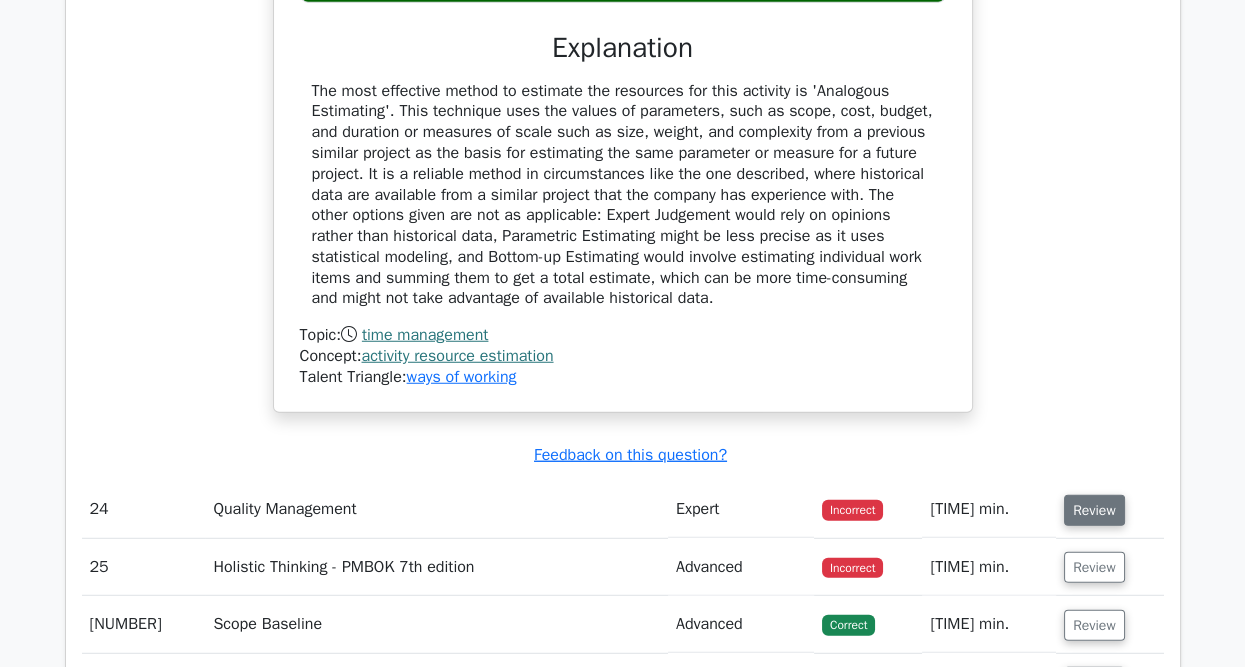 click on "Review" at bounding box center [1094, 510] 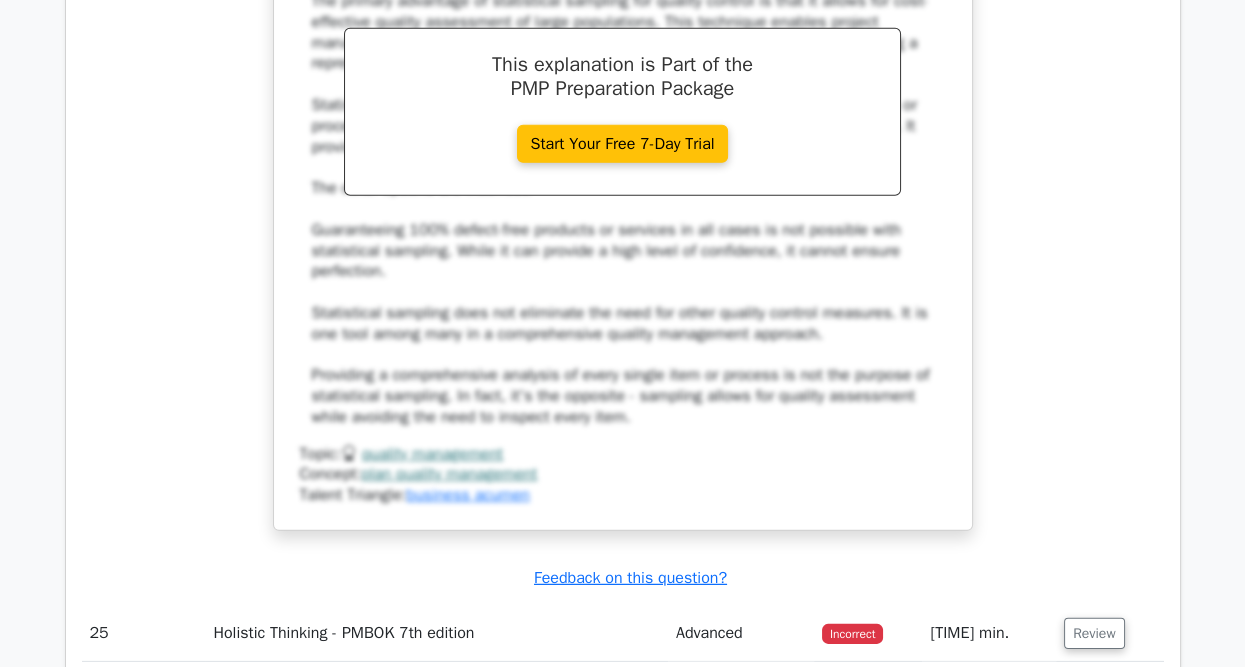 scroll, scrollTop: 9000, scrollLeft: 0, axis: vertical 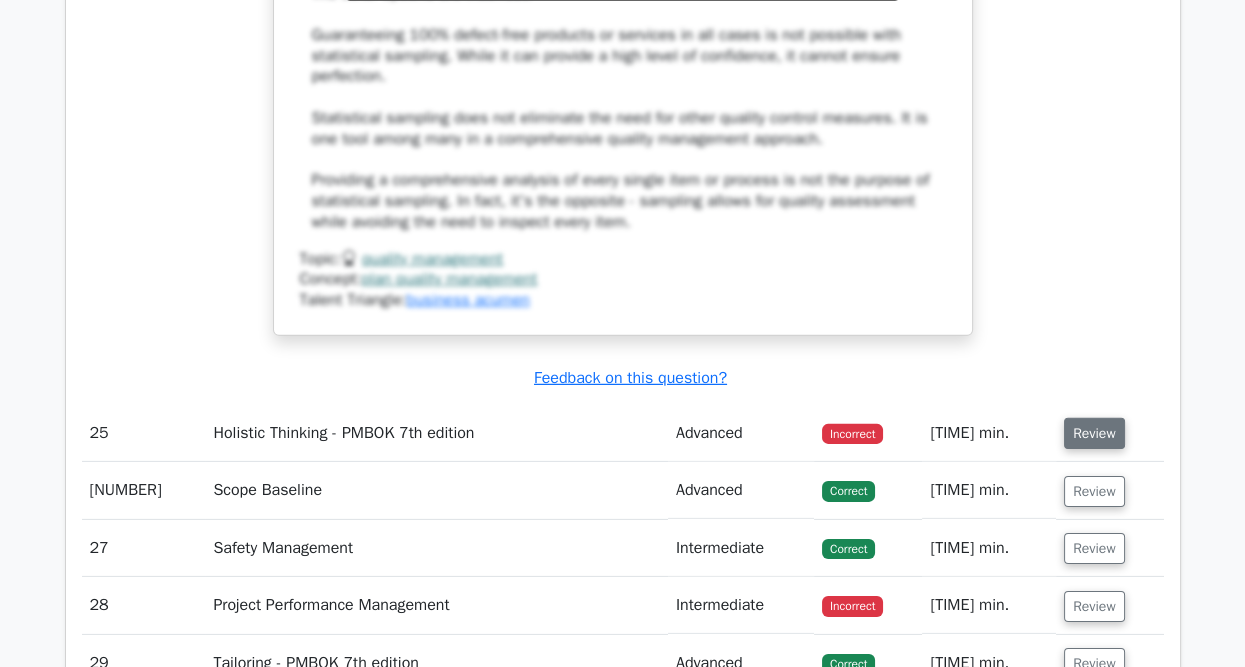 click on "Review" at bounding box center (1094, 433) 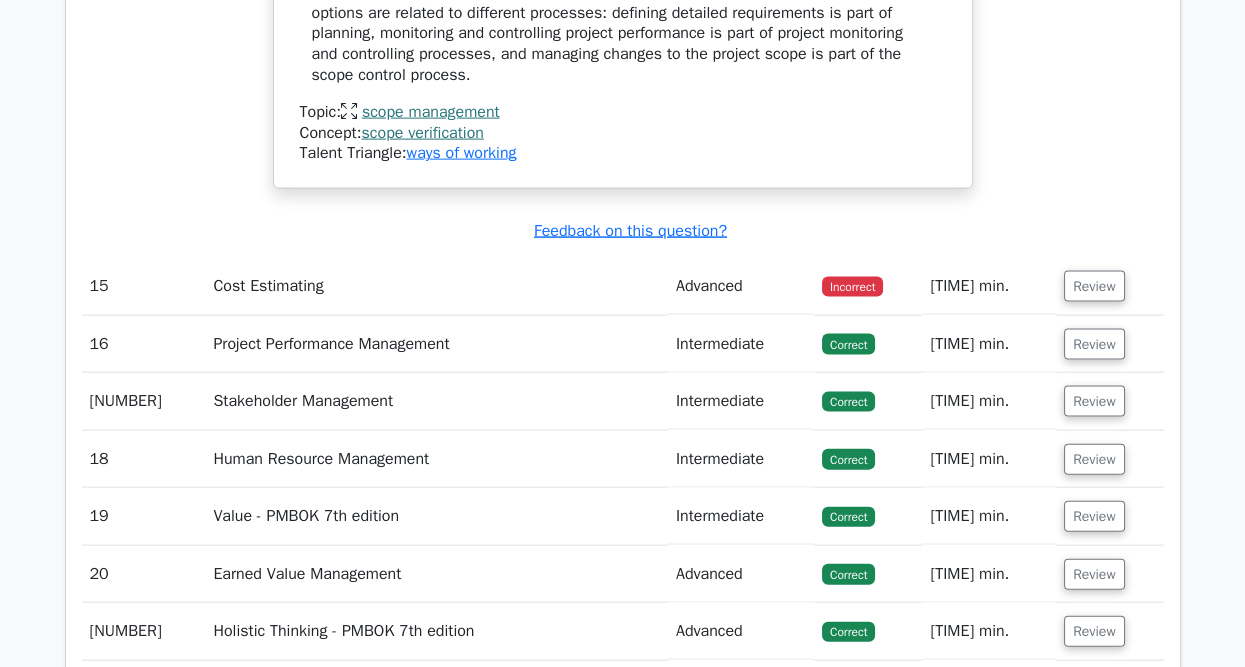 scroll, scrollTop: 6300, scrollLeft: 0, axis: vertical 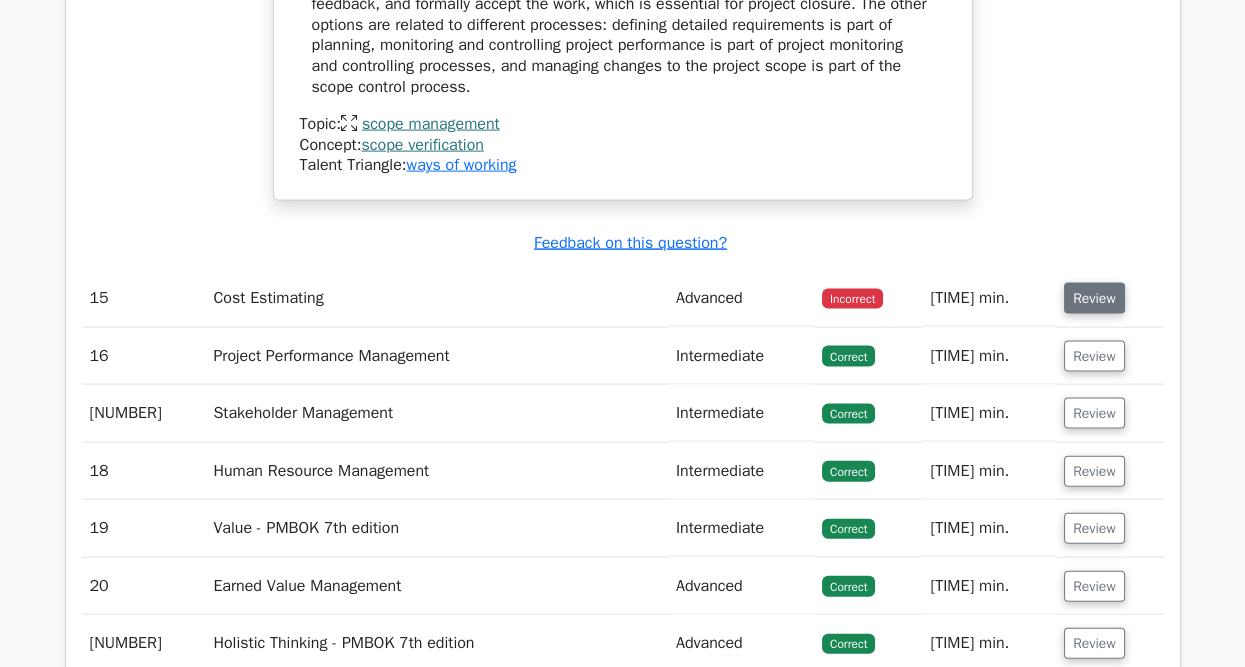 click on "Review" at bounding box center [1094, 298] 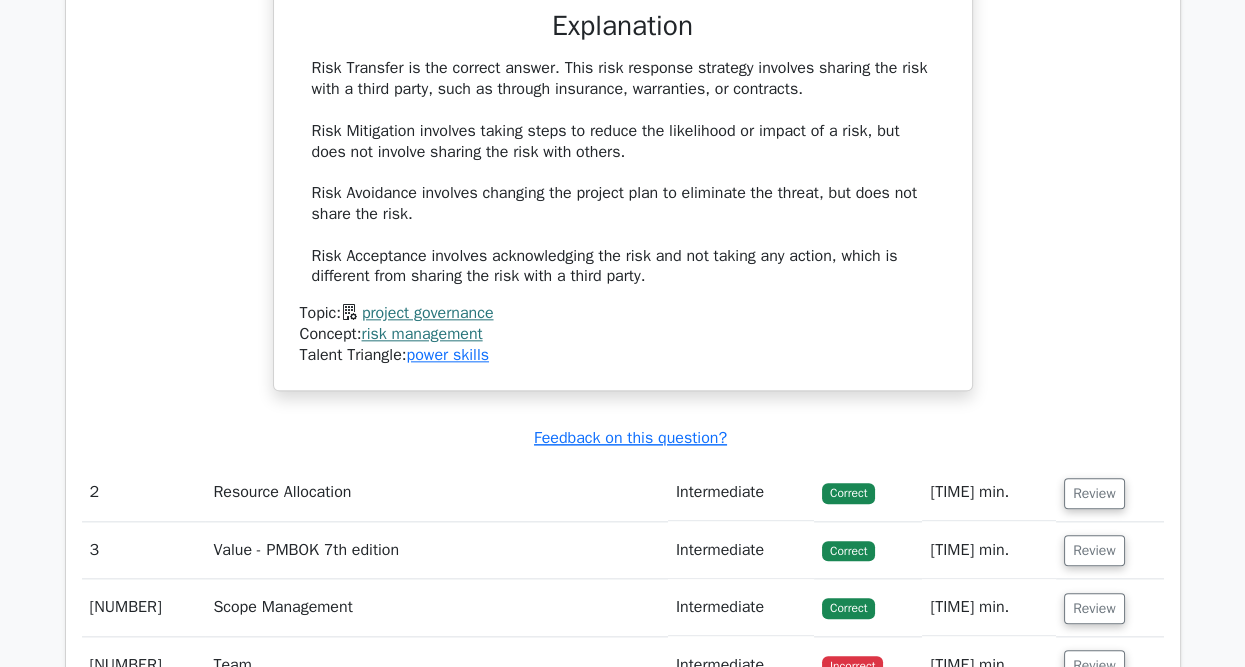 scroll, scrollTop: 3600, scrollLeft: 0, axis: vertical 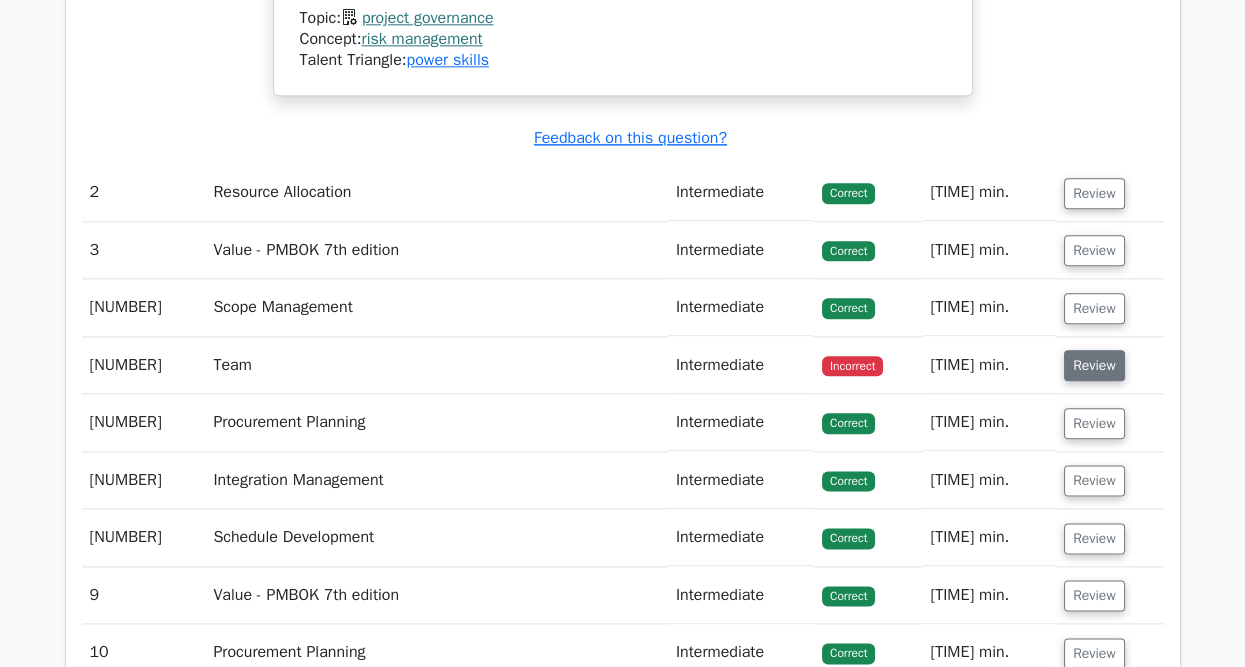 click on "Review" at bounding box center (1094, 365) 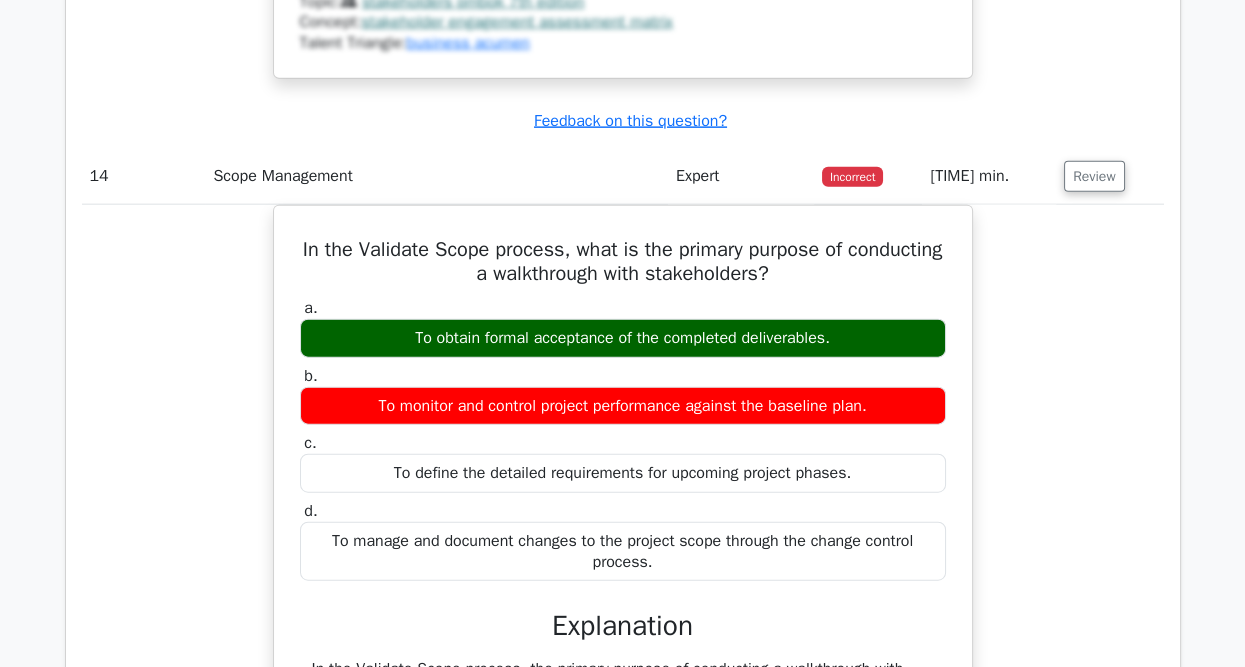 scroll, scrollTop: 6800, scrollLeft: 0, axis: vertical 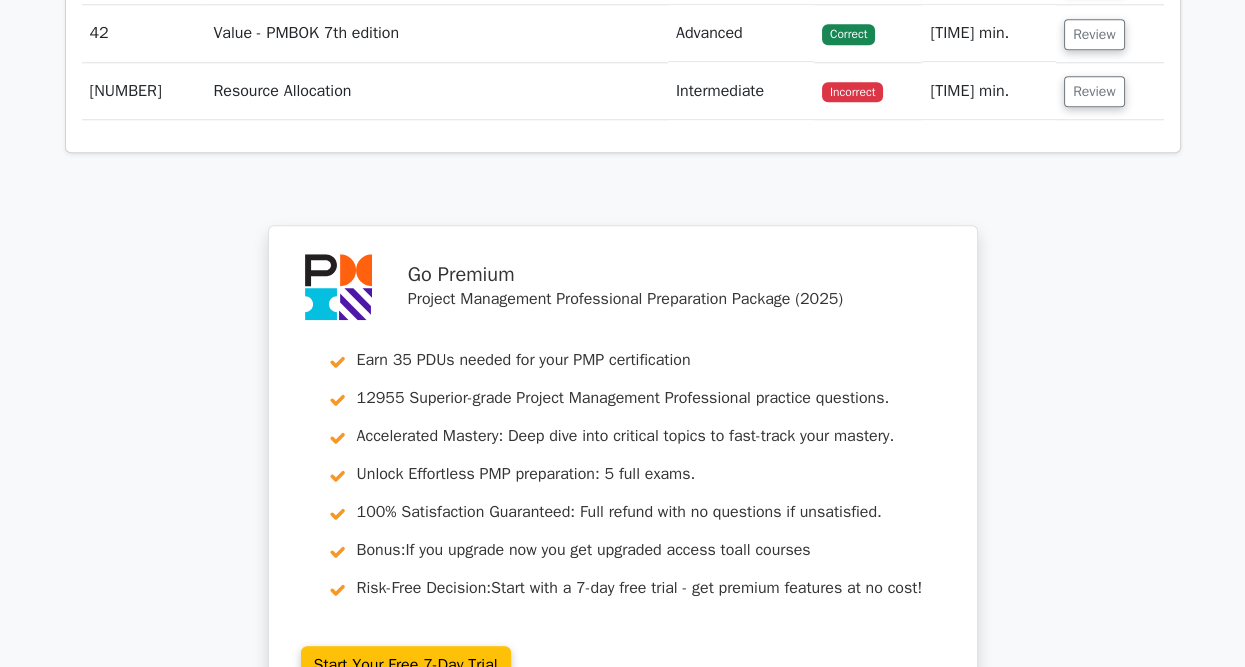 click on "Continue practicing" at bounding box center (547, 808) 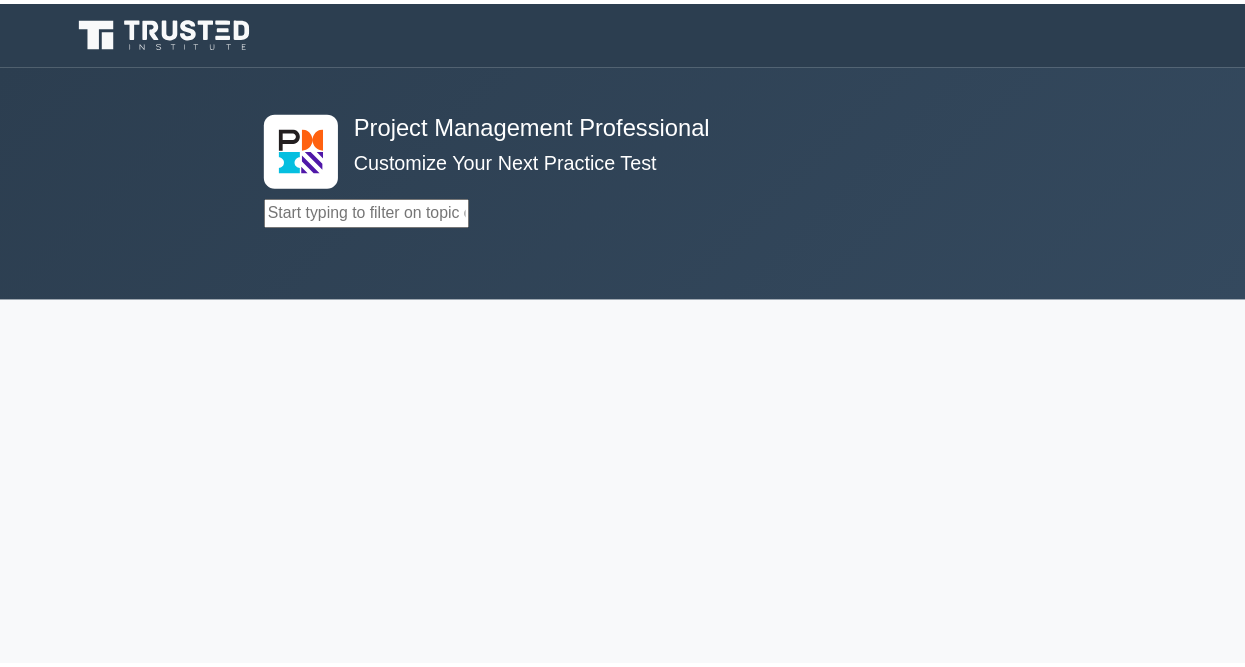 scroll, scrollTop: 0, scrollLeft: 0, axis: both 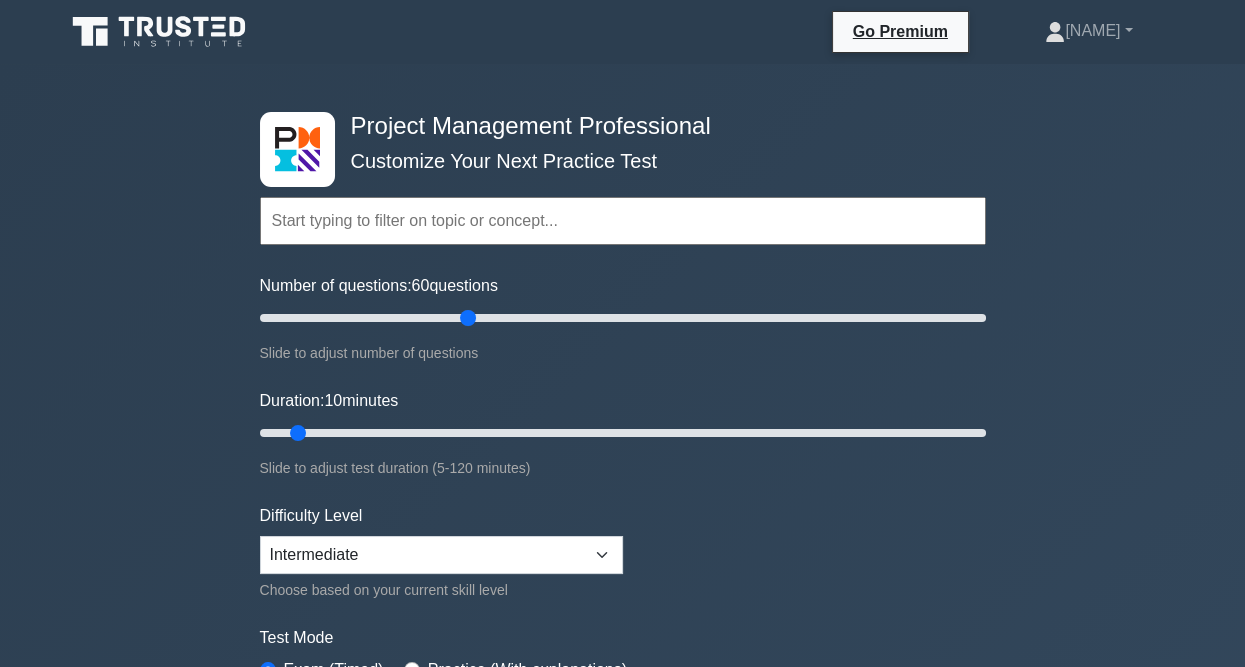 drag, startPoint x: 283, startPoint y: 310, endPoint x: 471, endPoint y: 327, distance: 188.76706 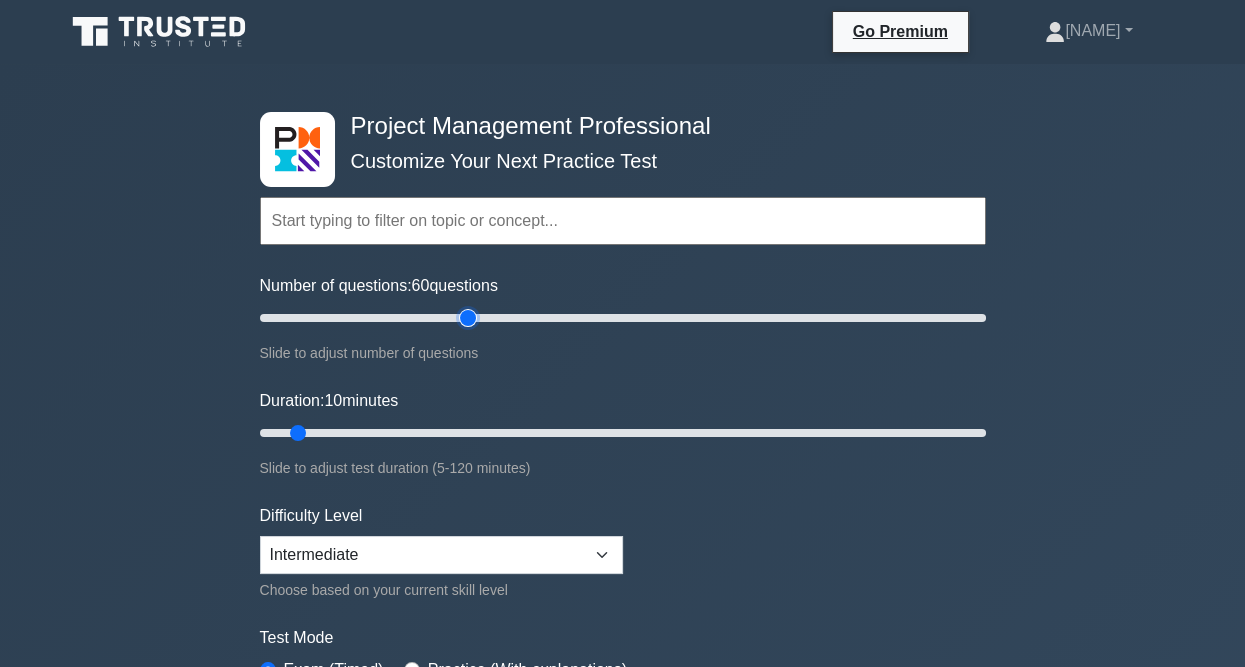 type on "60" 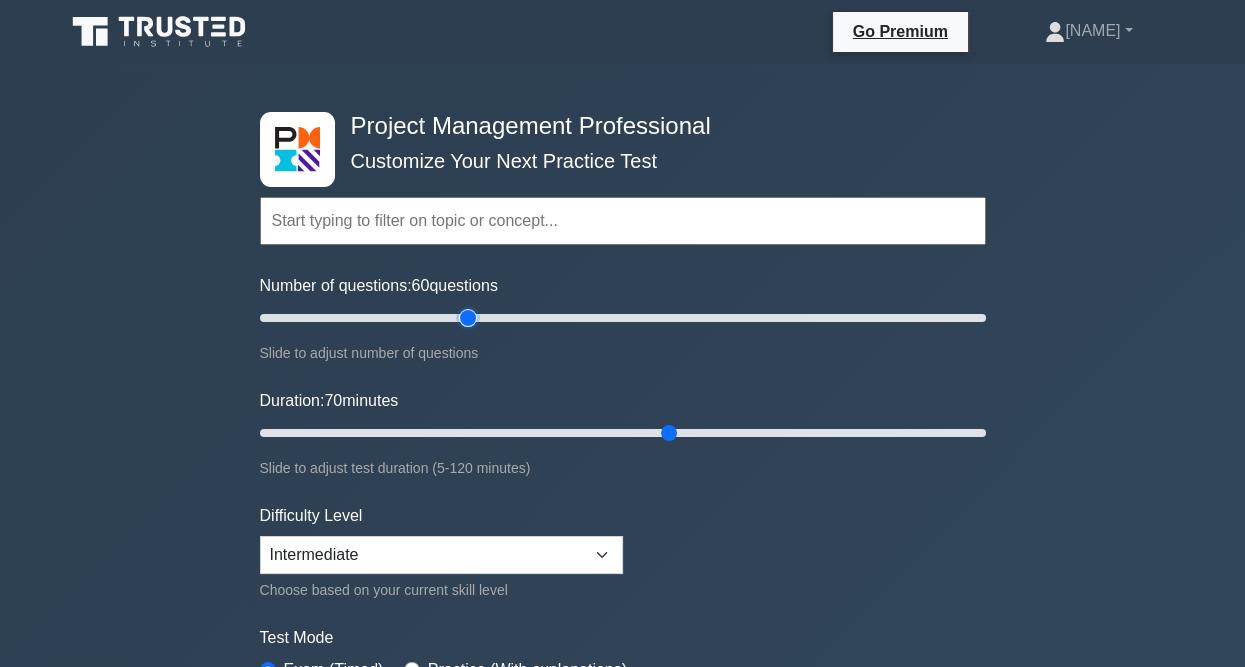 drag, startPoint x: 296, startPoint y: 425, endPoint x: 654, endPoint y: 439, distance: 358.27365 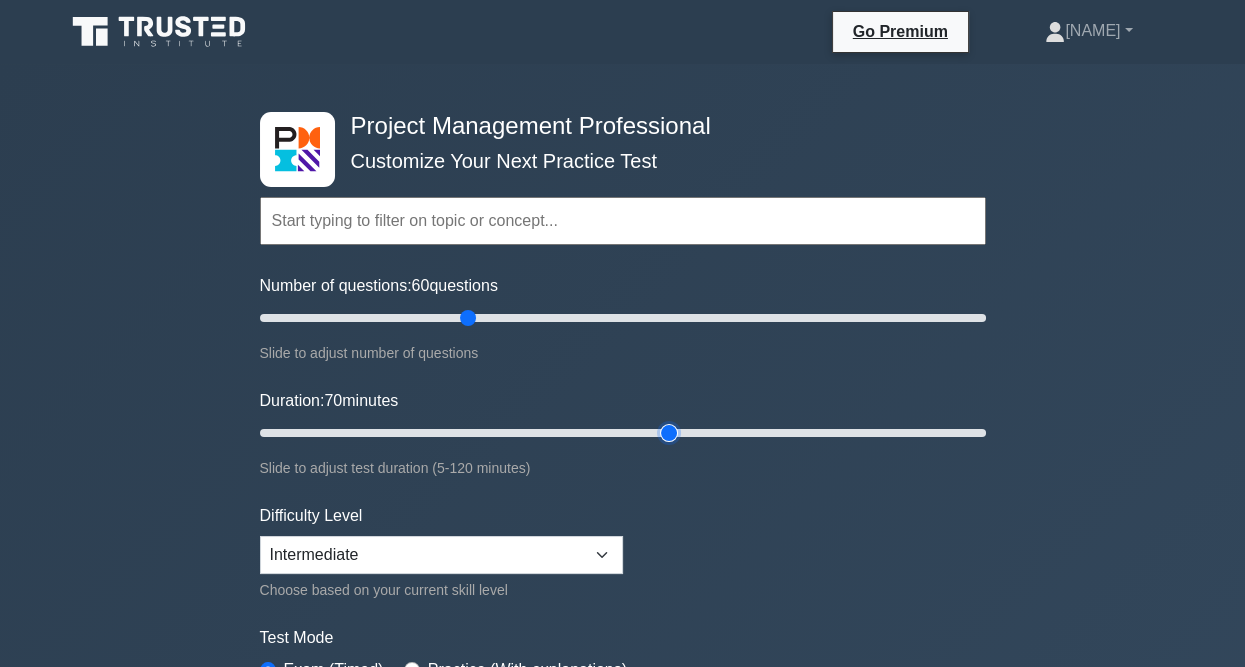 type on "70" 